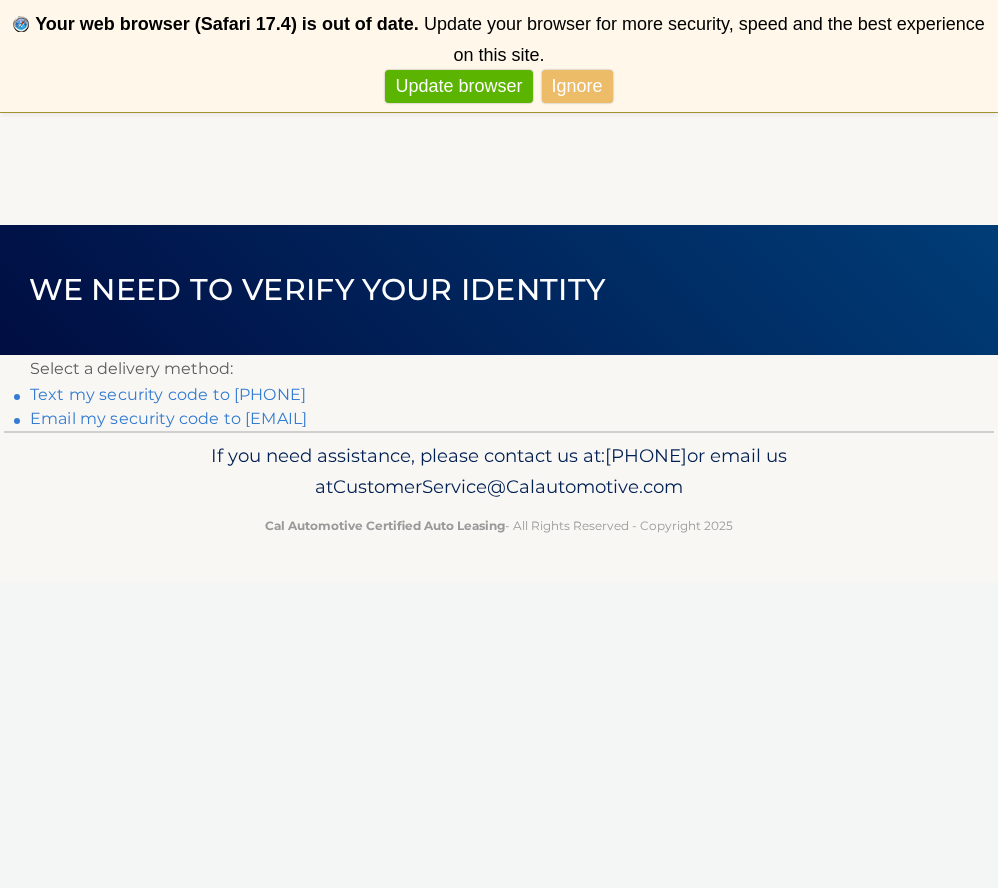 scroll, scrollTop: 0, scrollLeft: 0, axis: both 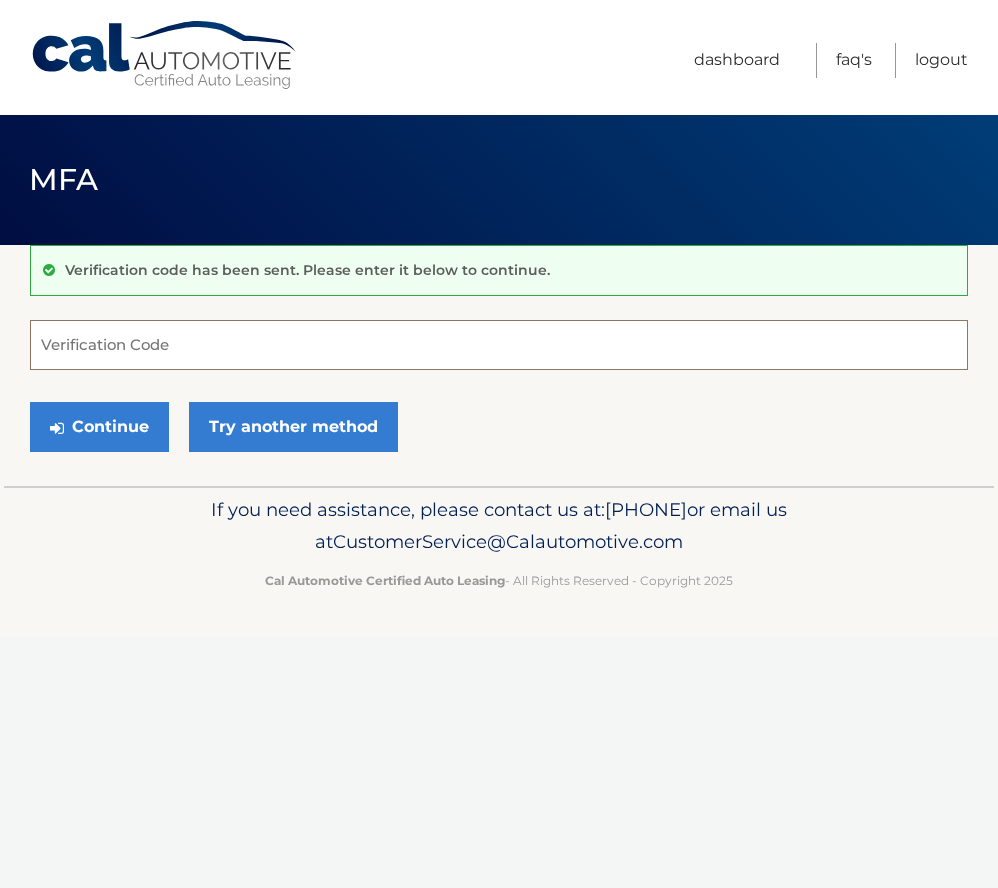 click on "Verification Code" at bounding box center (499, 345) 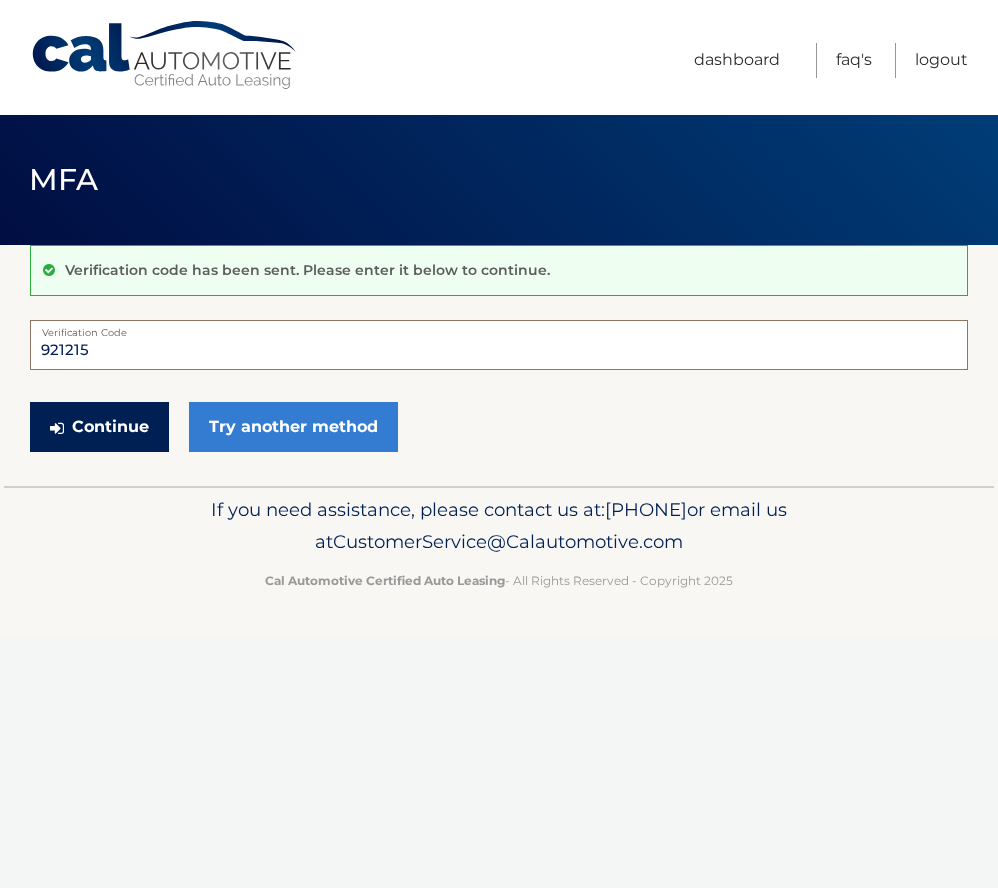 type on "921215" 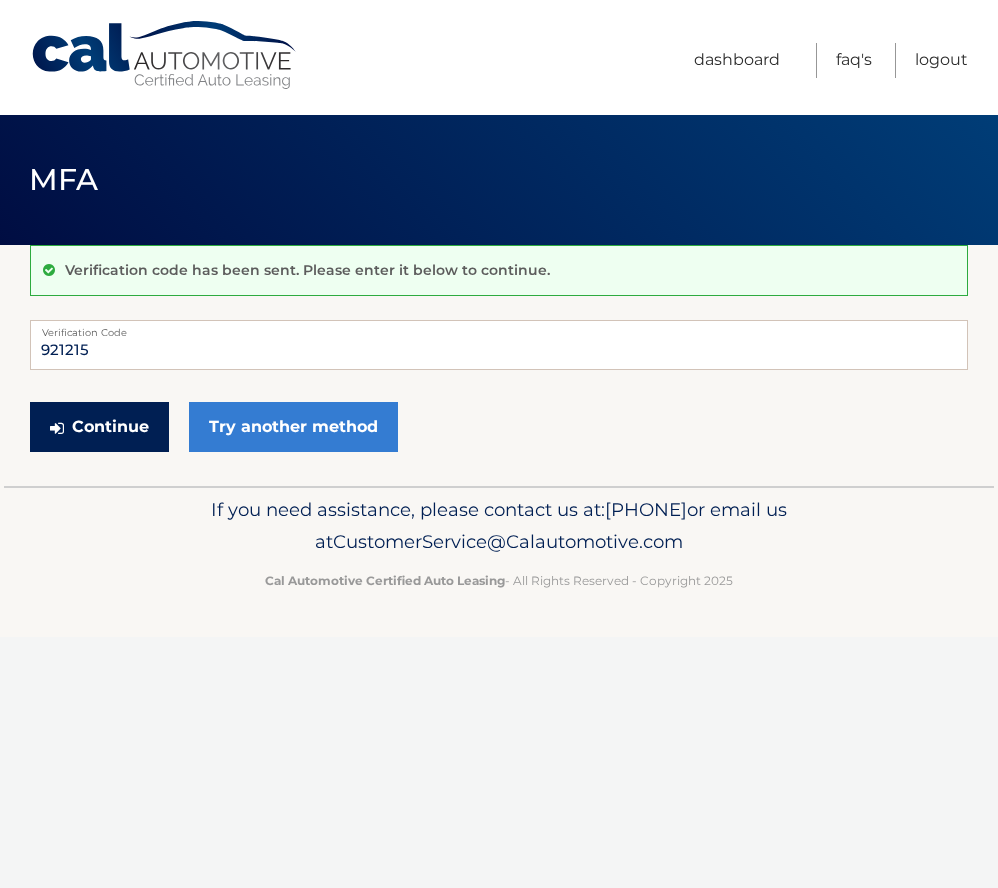 click on "Continue" at bounding box center [99, 427] 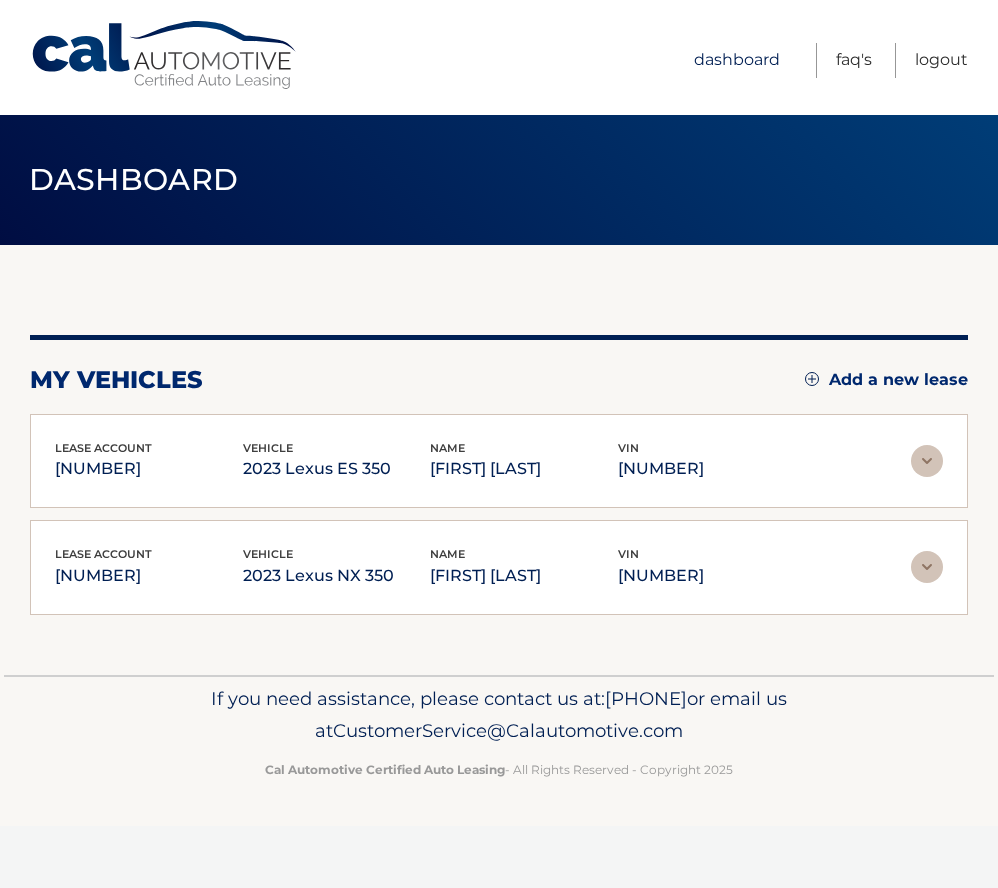 scroll, scrollTop: 1, scrollLeft: 0, axis: vertical 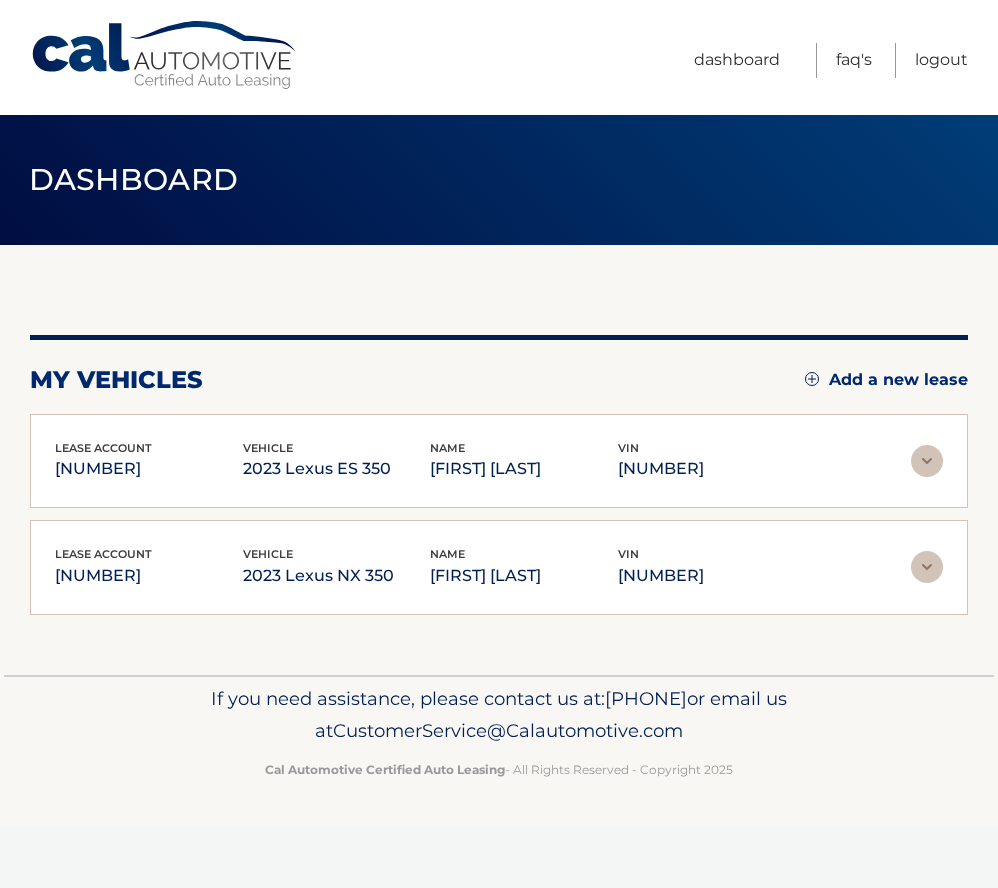 drag, startPoint x: 164, startPoint y: 179, endPoint x: 215, endPoint y: 132, distance: 69.354164 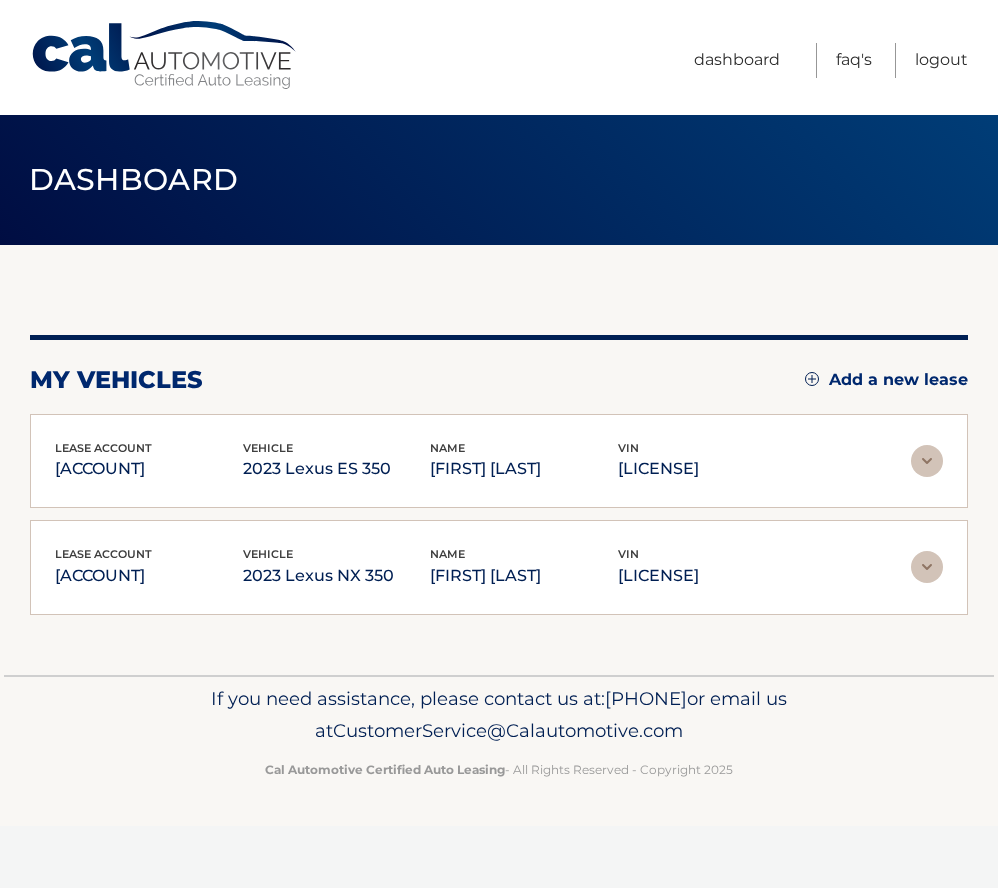 scroll, scrollTop: 0, scrollLeft: 0, axis: both 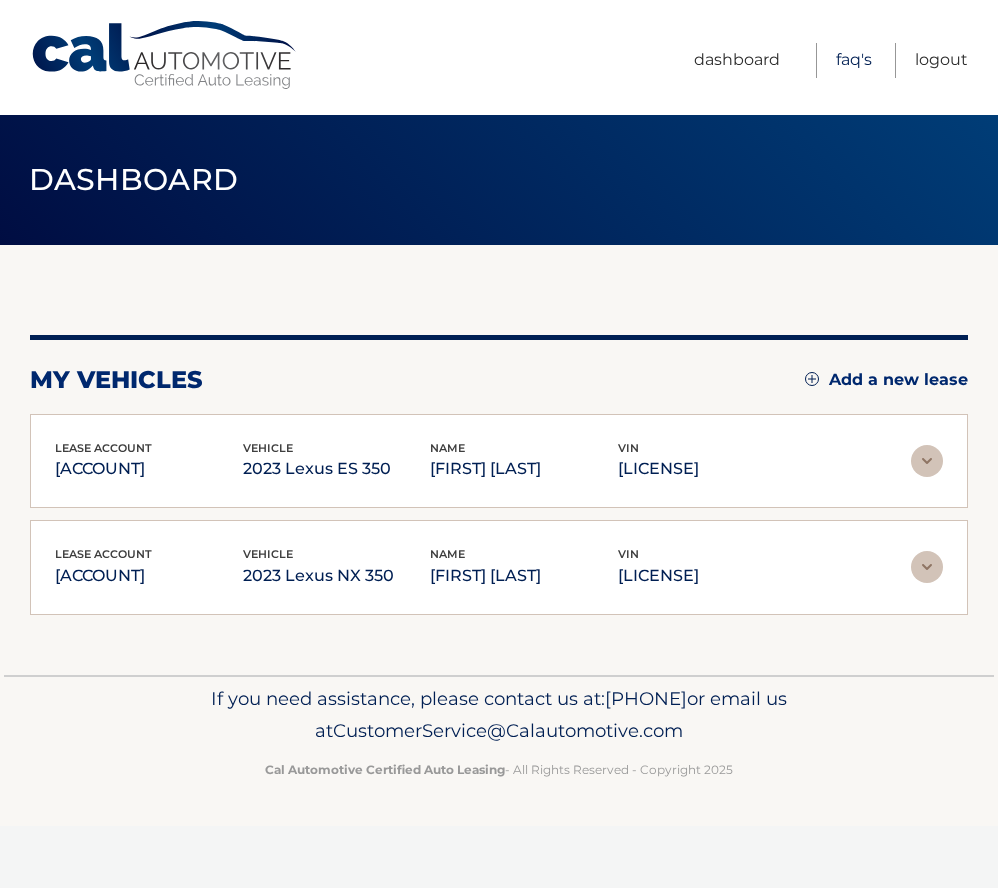 click on "FAQ's" at bounding box center [854, 60] 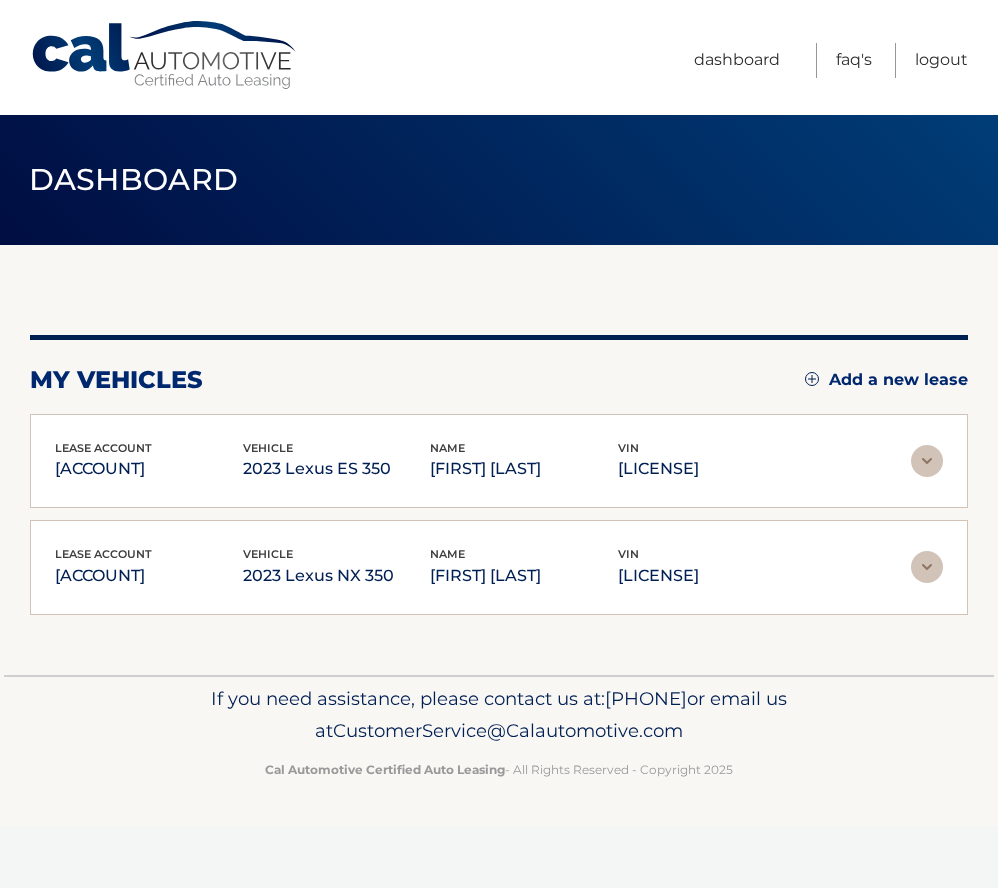 scroll, scrollTop: 1, scrollLeft: 0, axis: vertical 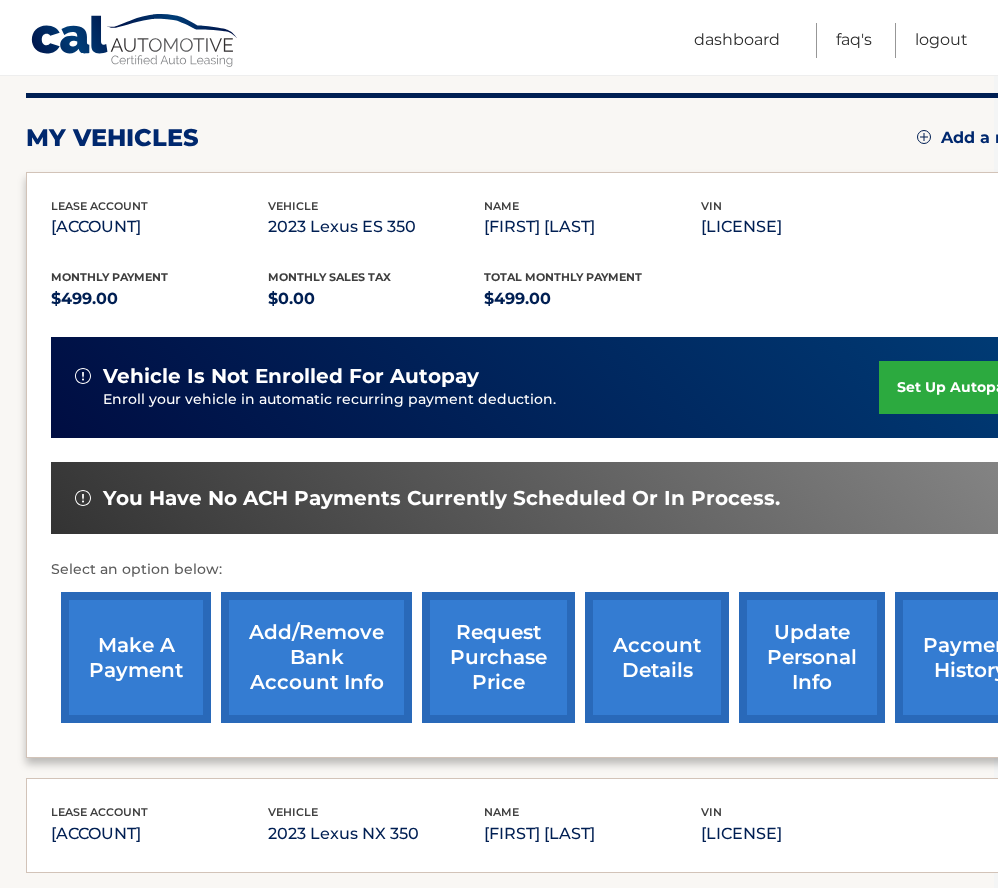click on "update personal info" at bounding box center [812, 657] 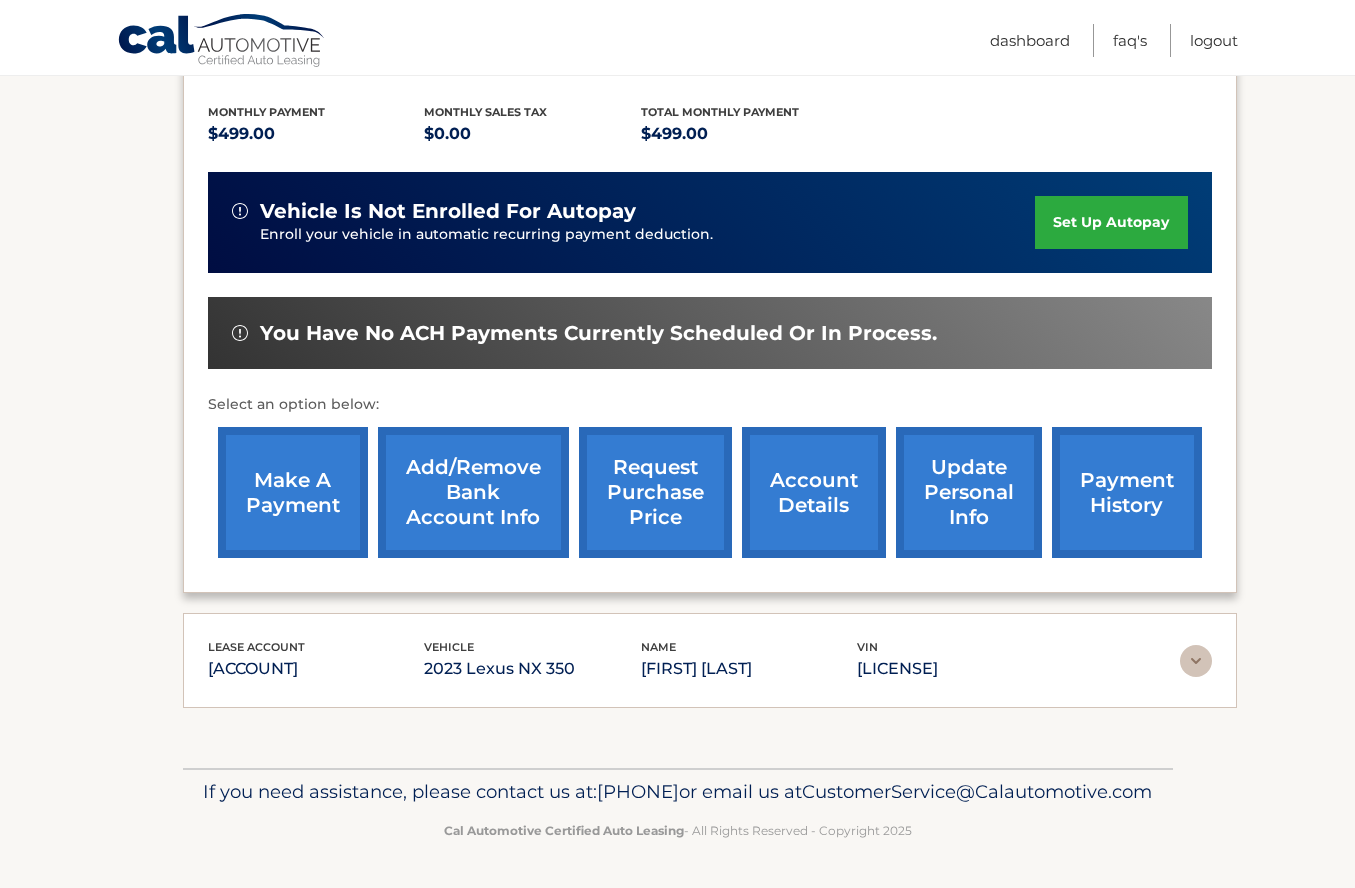scroll, scrollTop: 433, scrollLeft: 0, axis: vertical 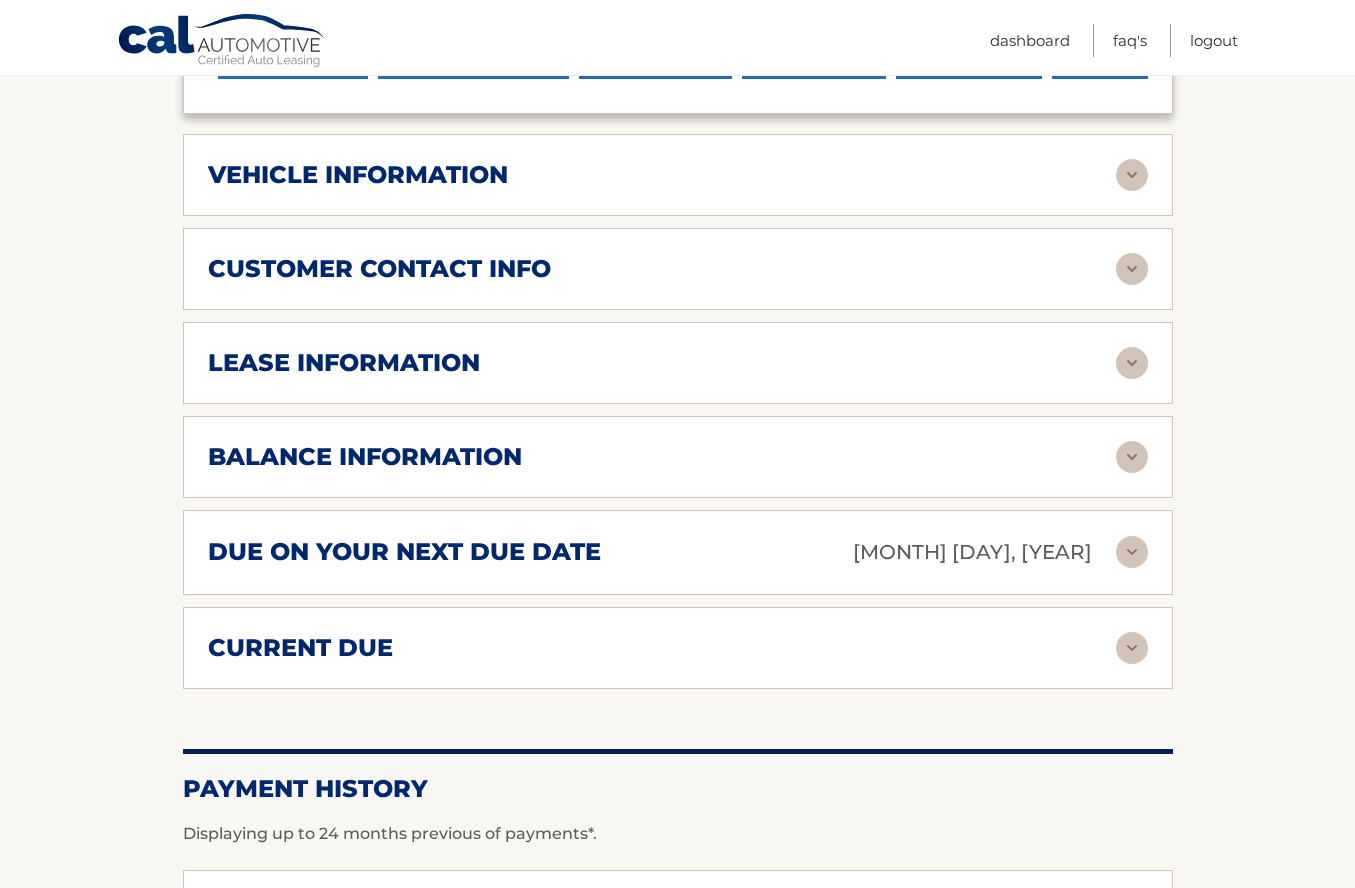 click at bounding box center (1132, 269) 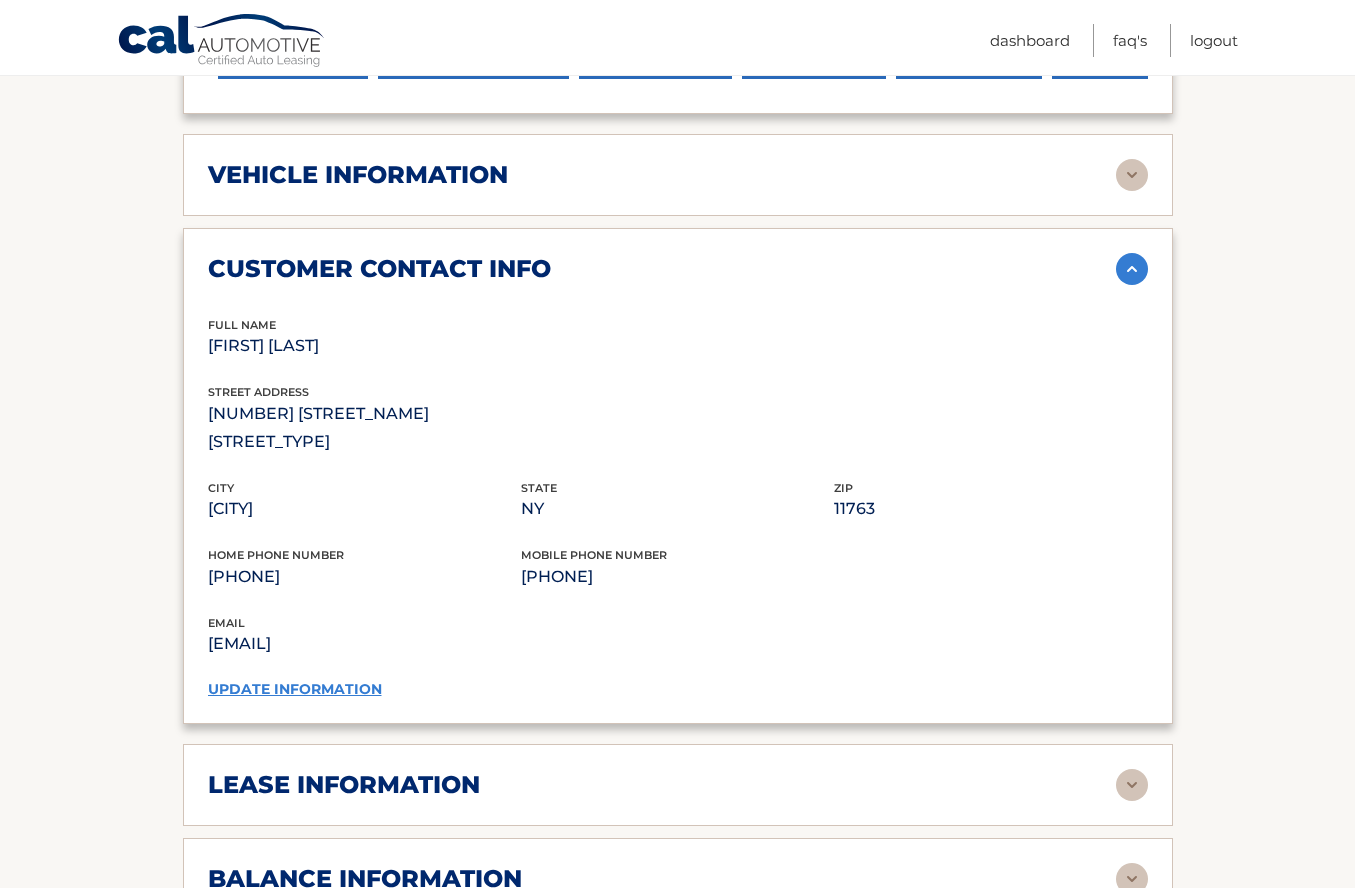 click at bounding box center (1132, 269) 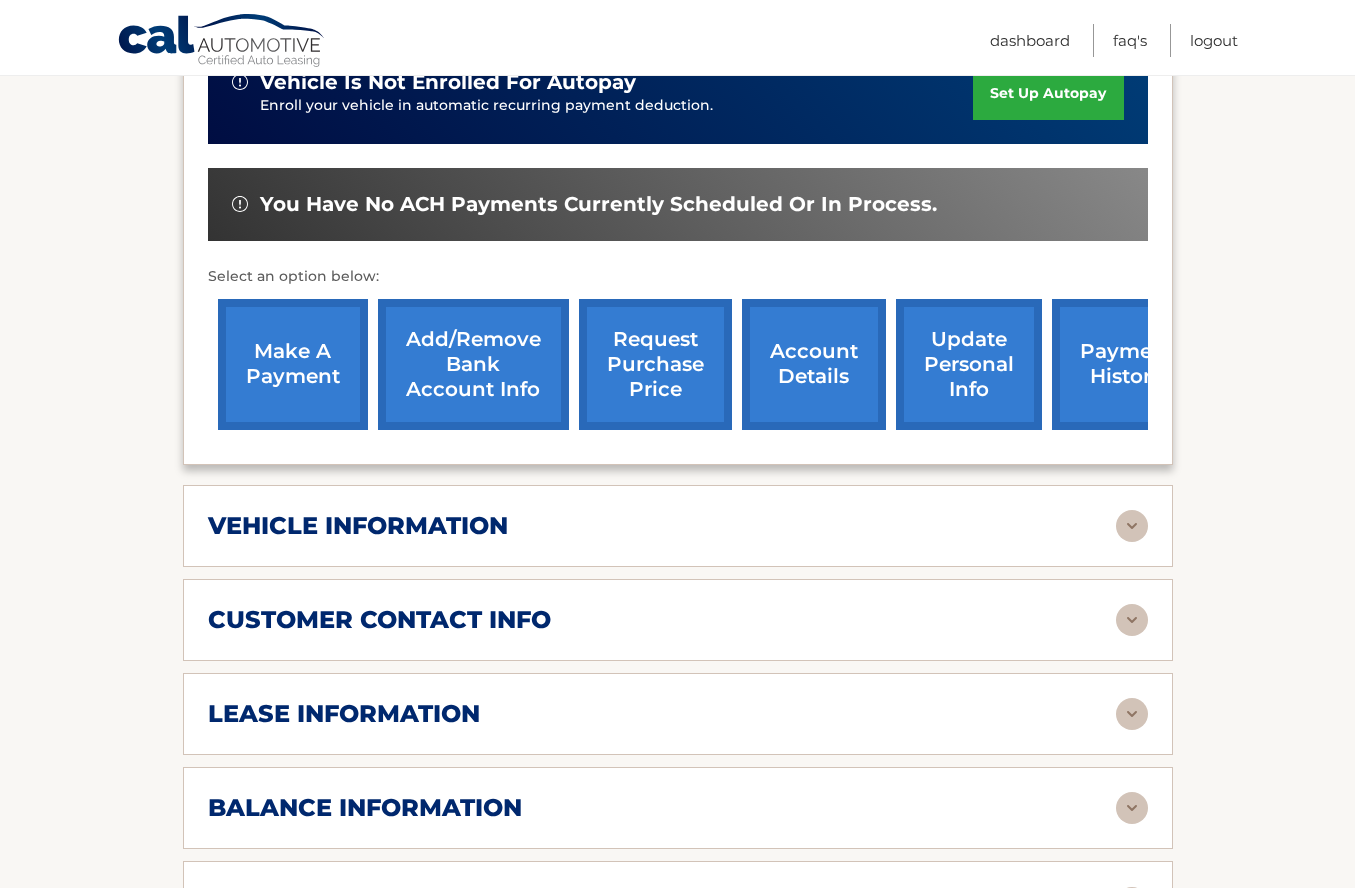 scroll, scrollTop: 546, scrollLeft: 0, axis: vertical 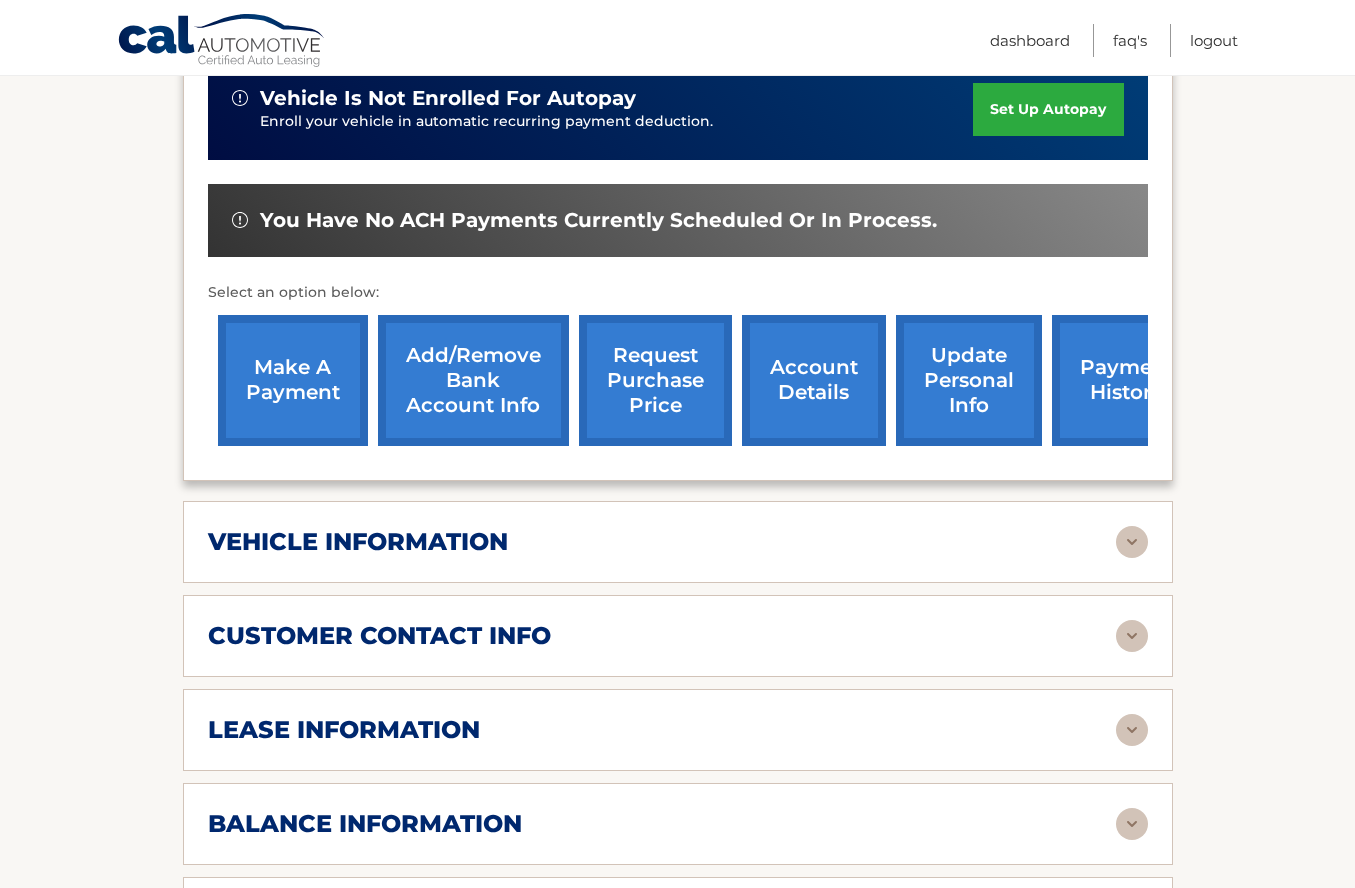 click on "update personal info" at bounding box center (969, 380) 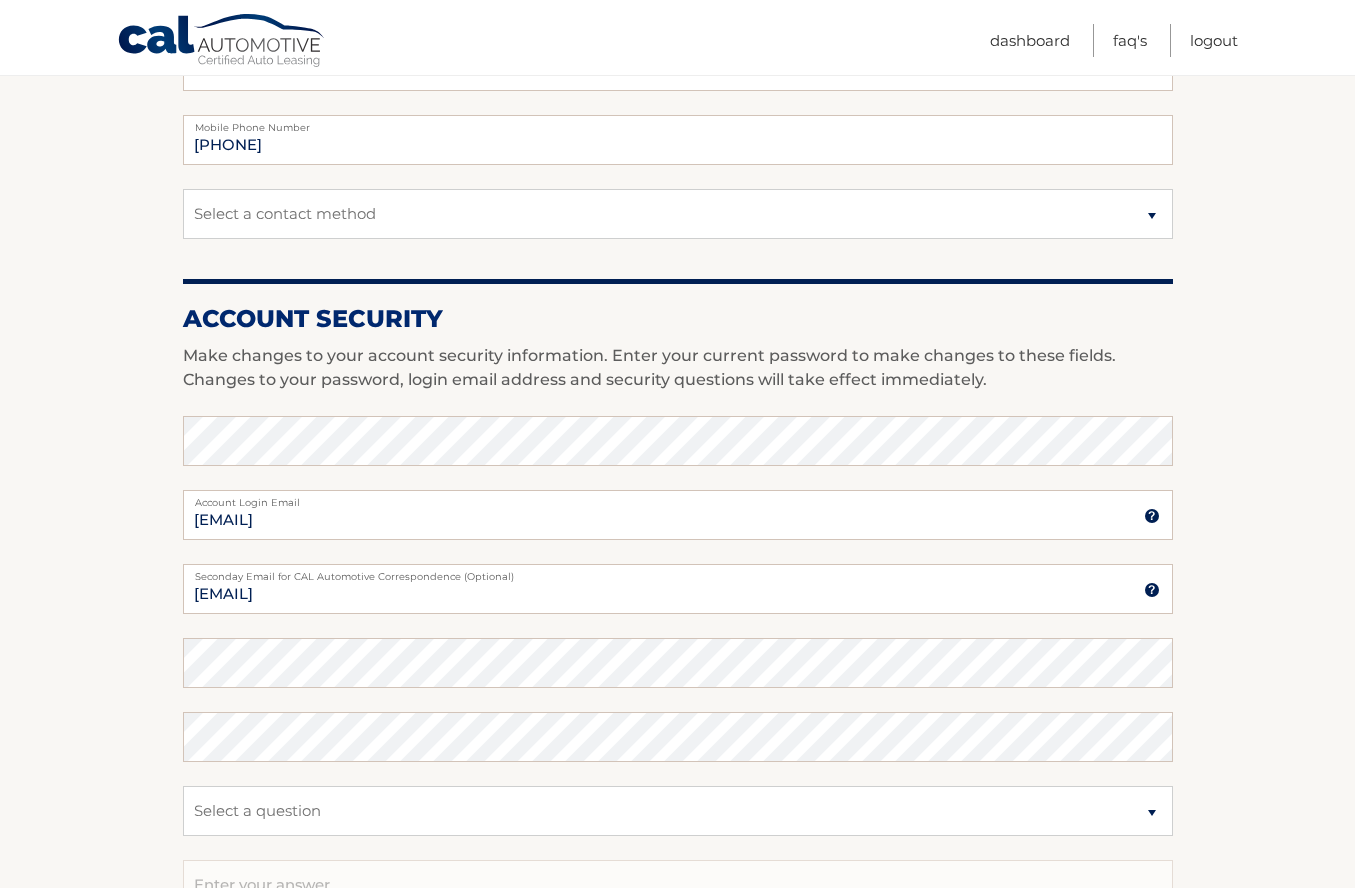 scroll, scrollTop: 568, scrollLeft: 0, axis: vertical 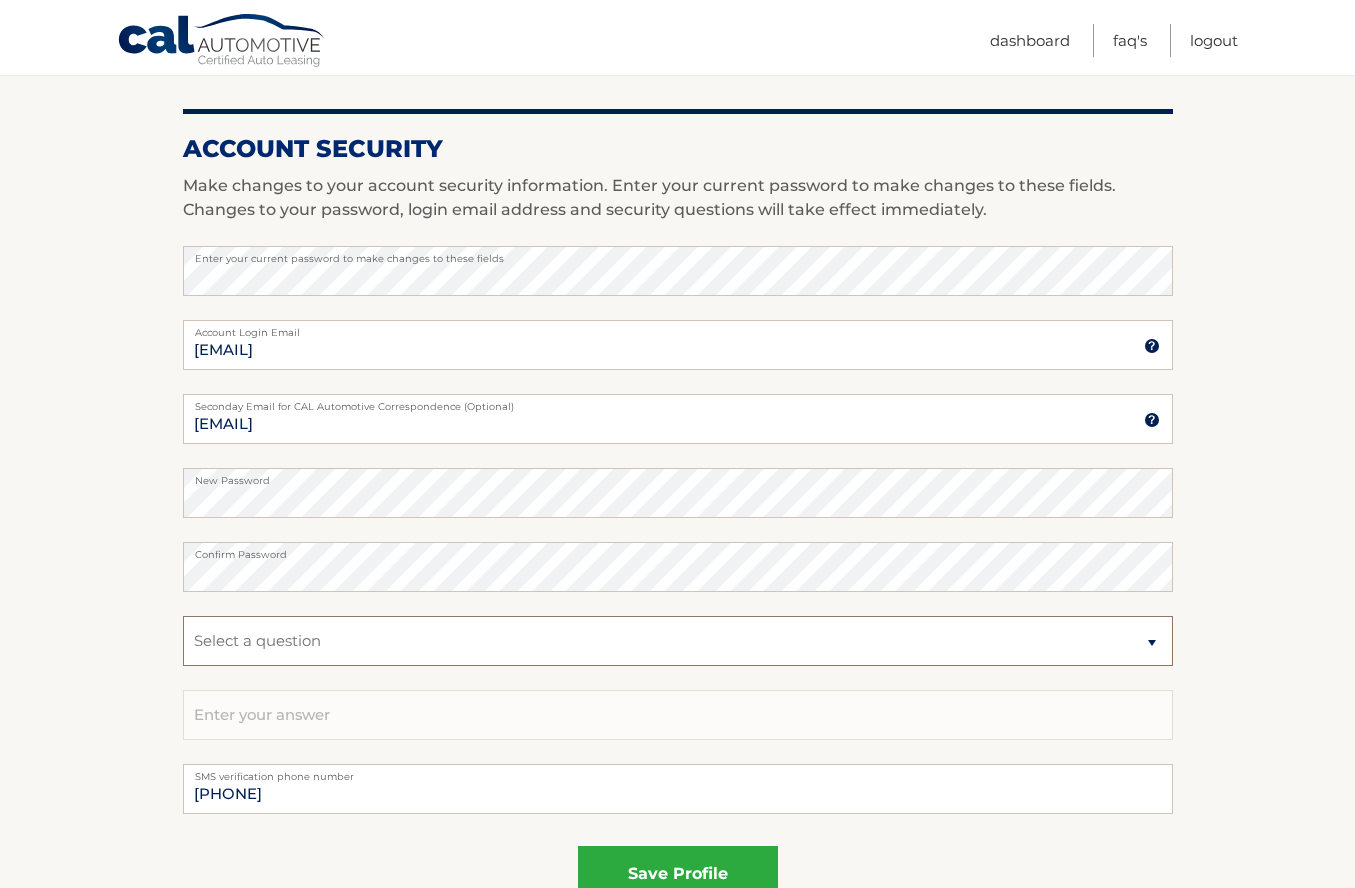 select on "2" 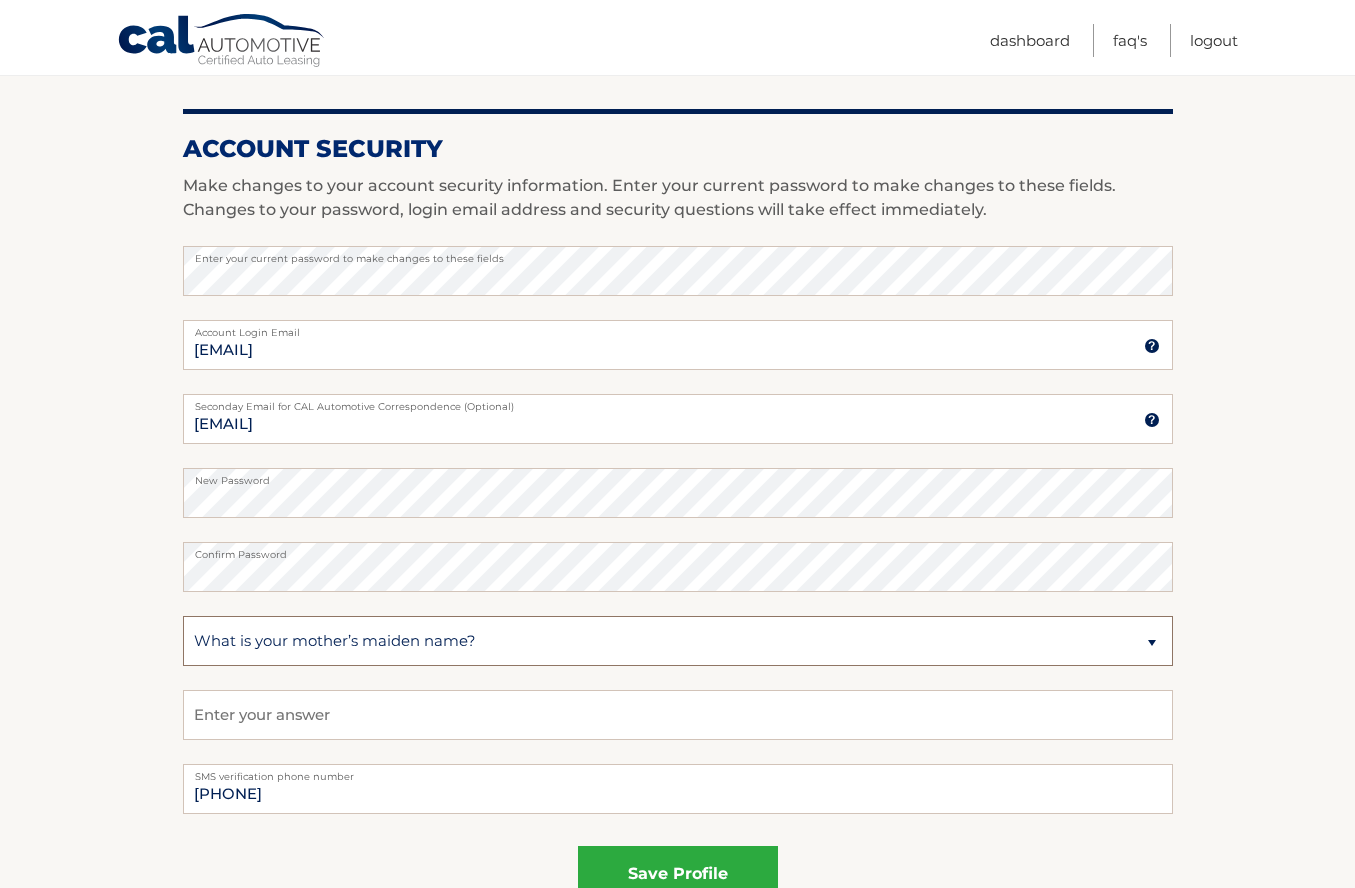 scroll, scrollTop: 736, scrollLeft: 1, axis: both 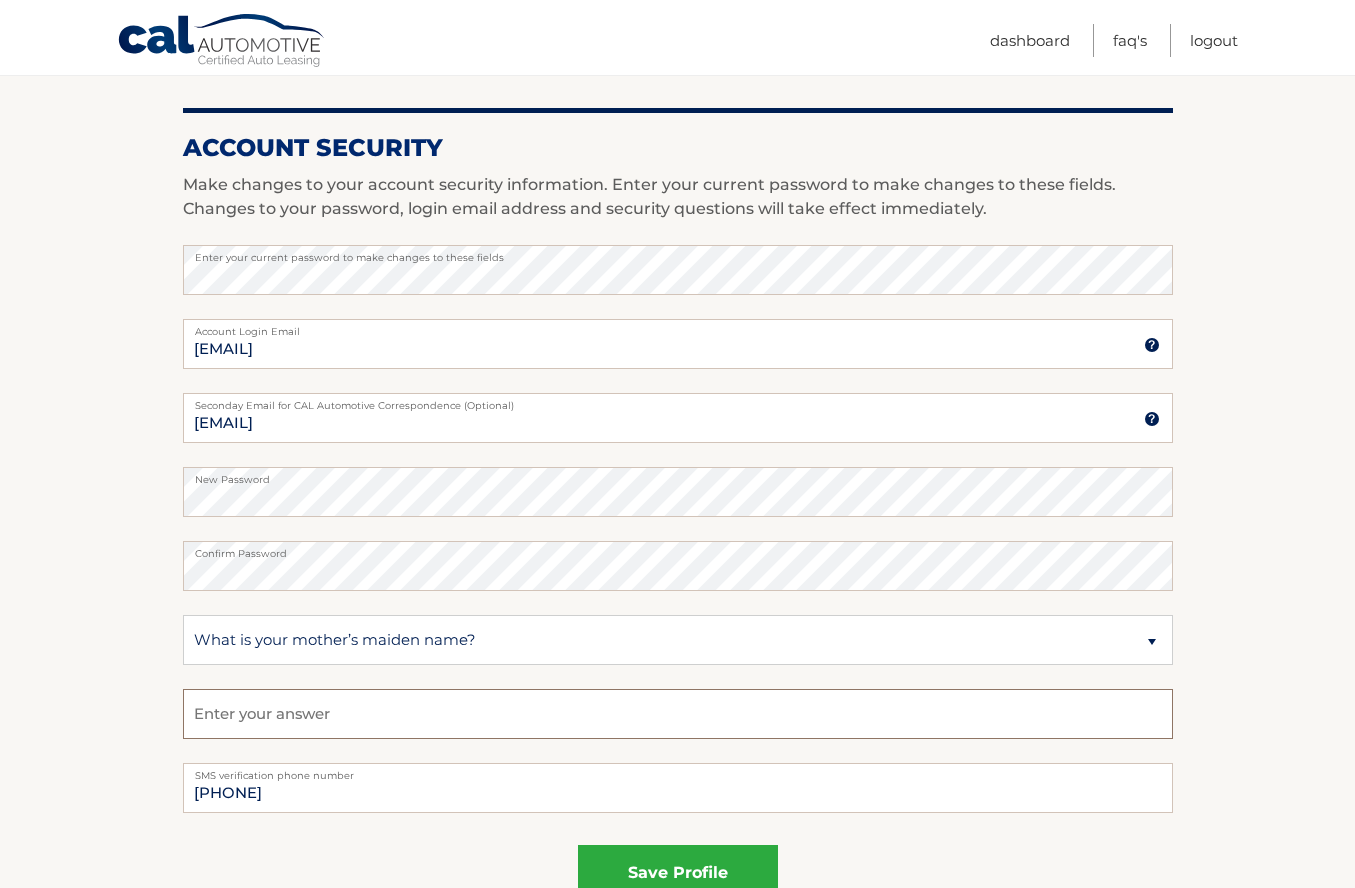click at bounding box center (678, 714) 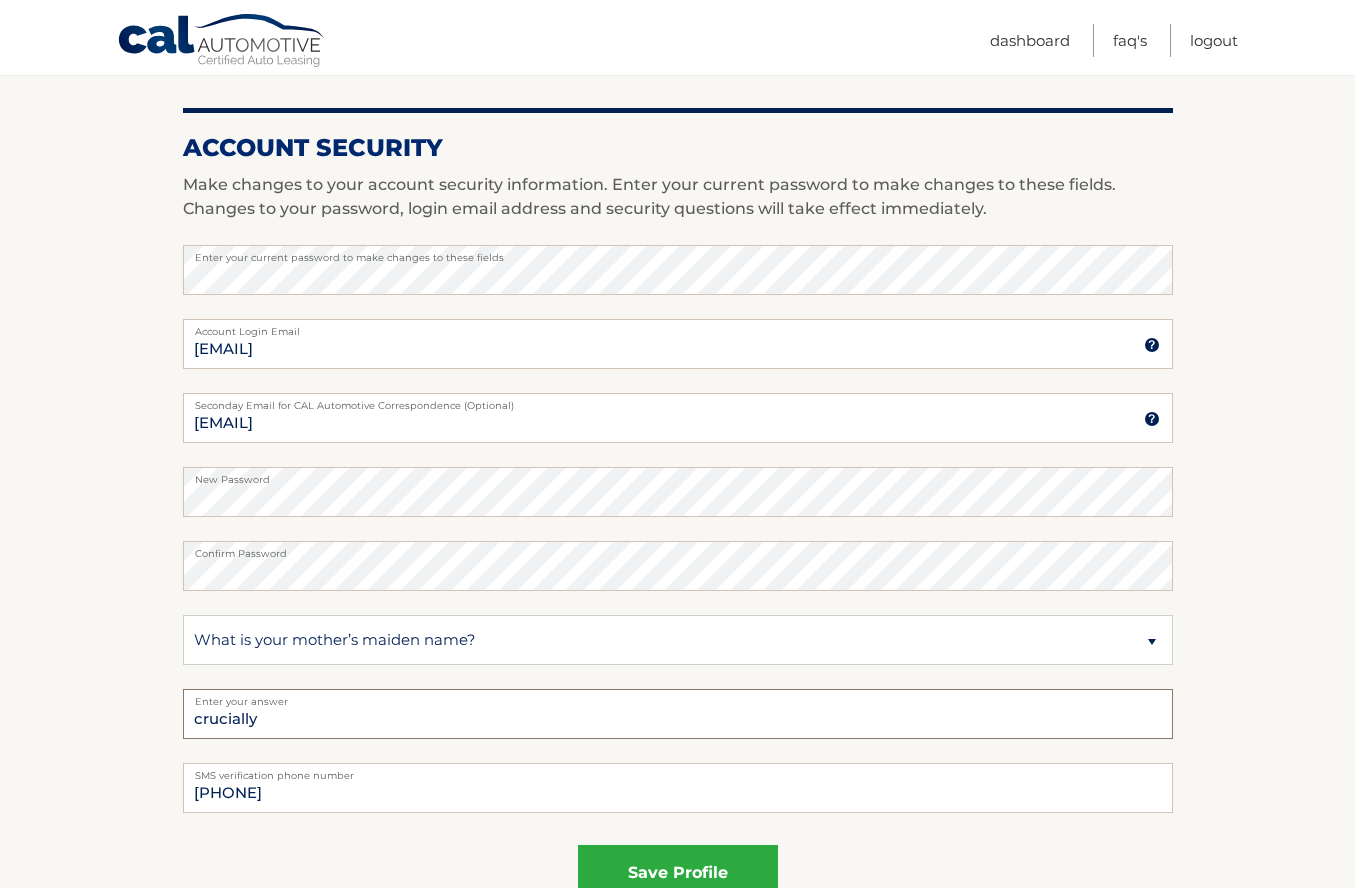 drag, startPoint x: 501, startPoint y: 704, endPoint x: 574, endPoint y: 719, distance: 74.52516 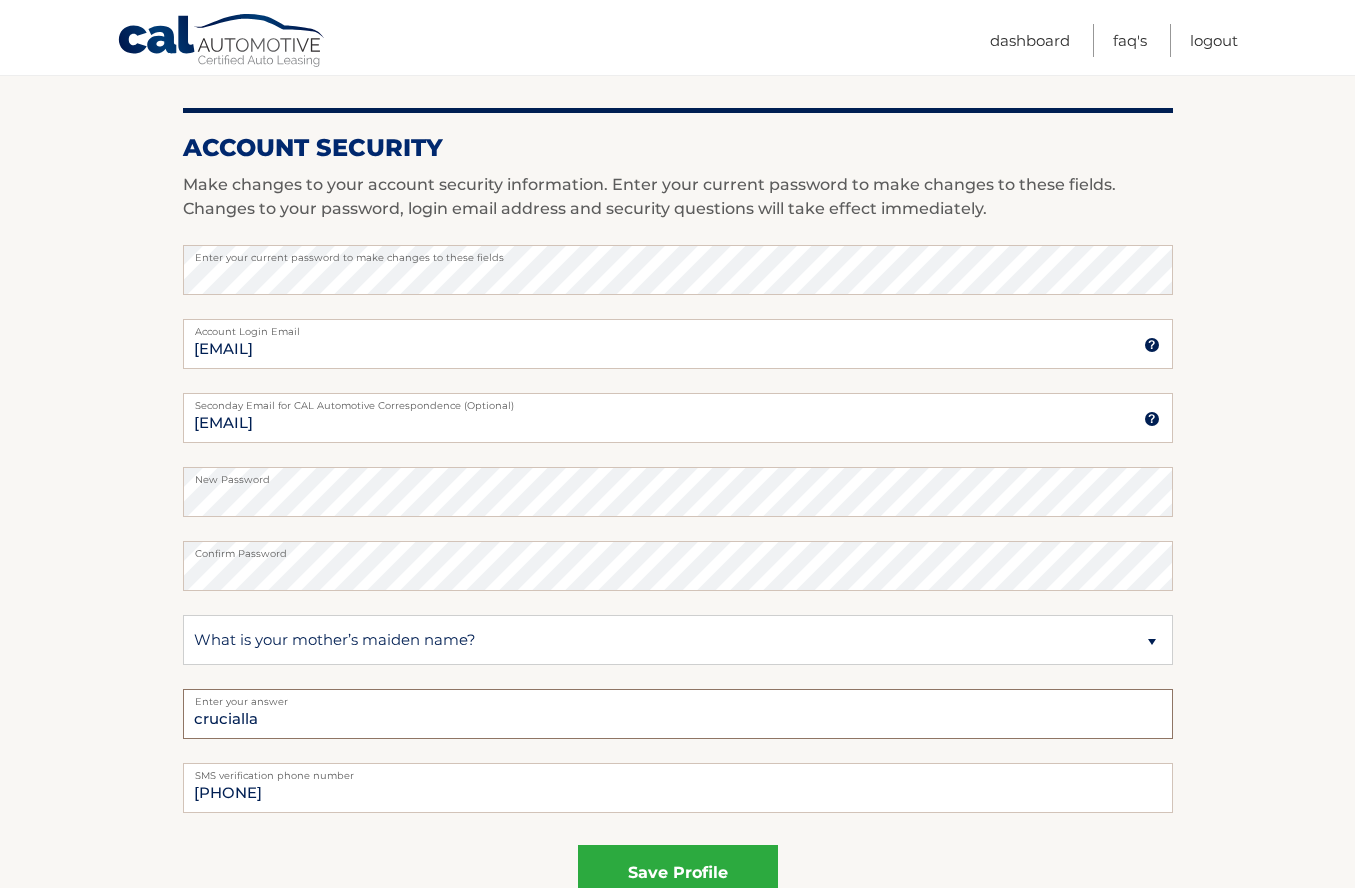 scroll, scrollTop: 741, scrollLeft: 0, axis: vertical 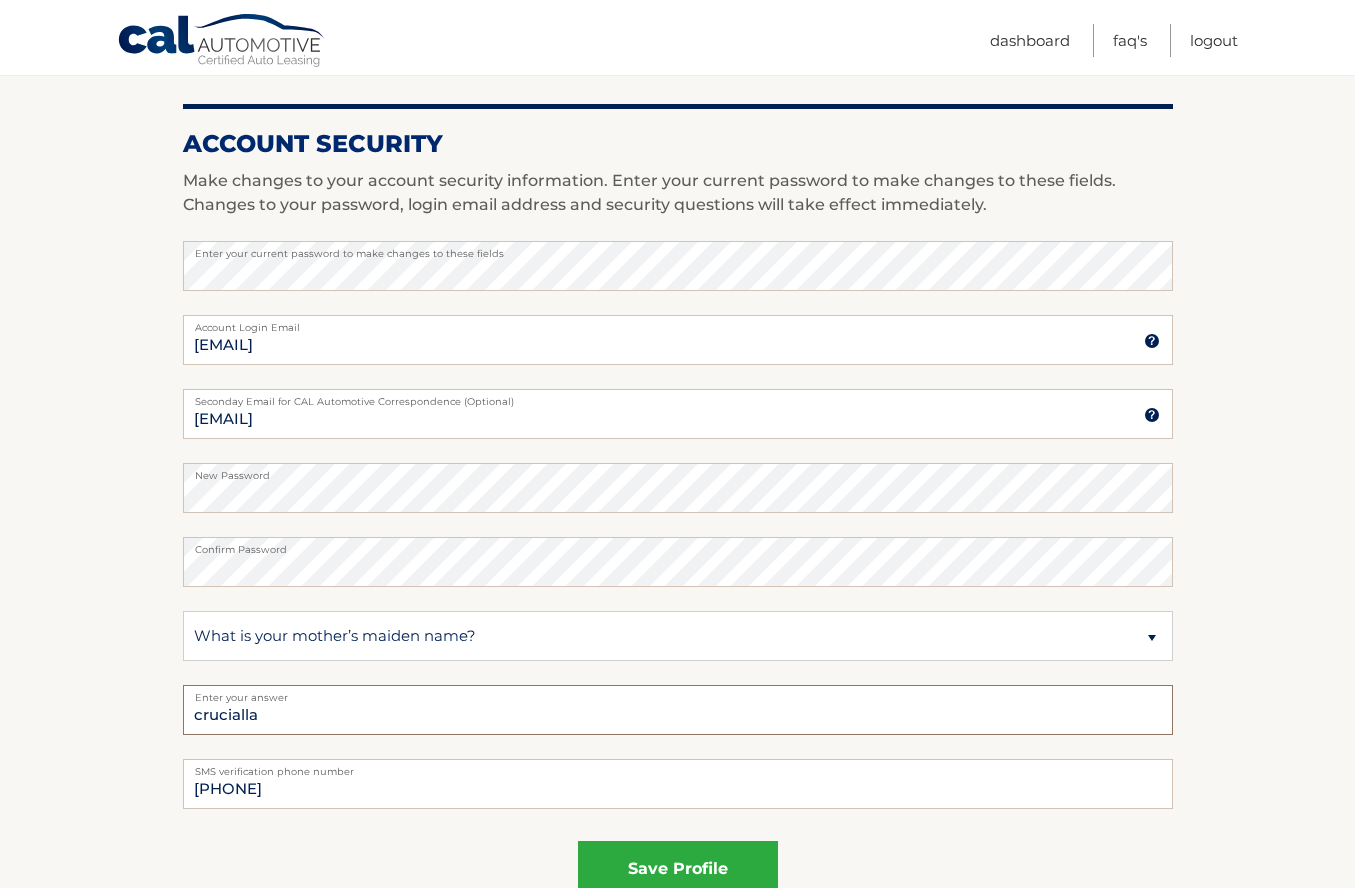 click on "crucialla" at bounding box center (678, 710) 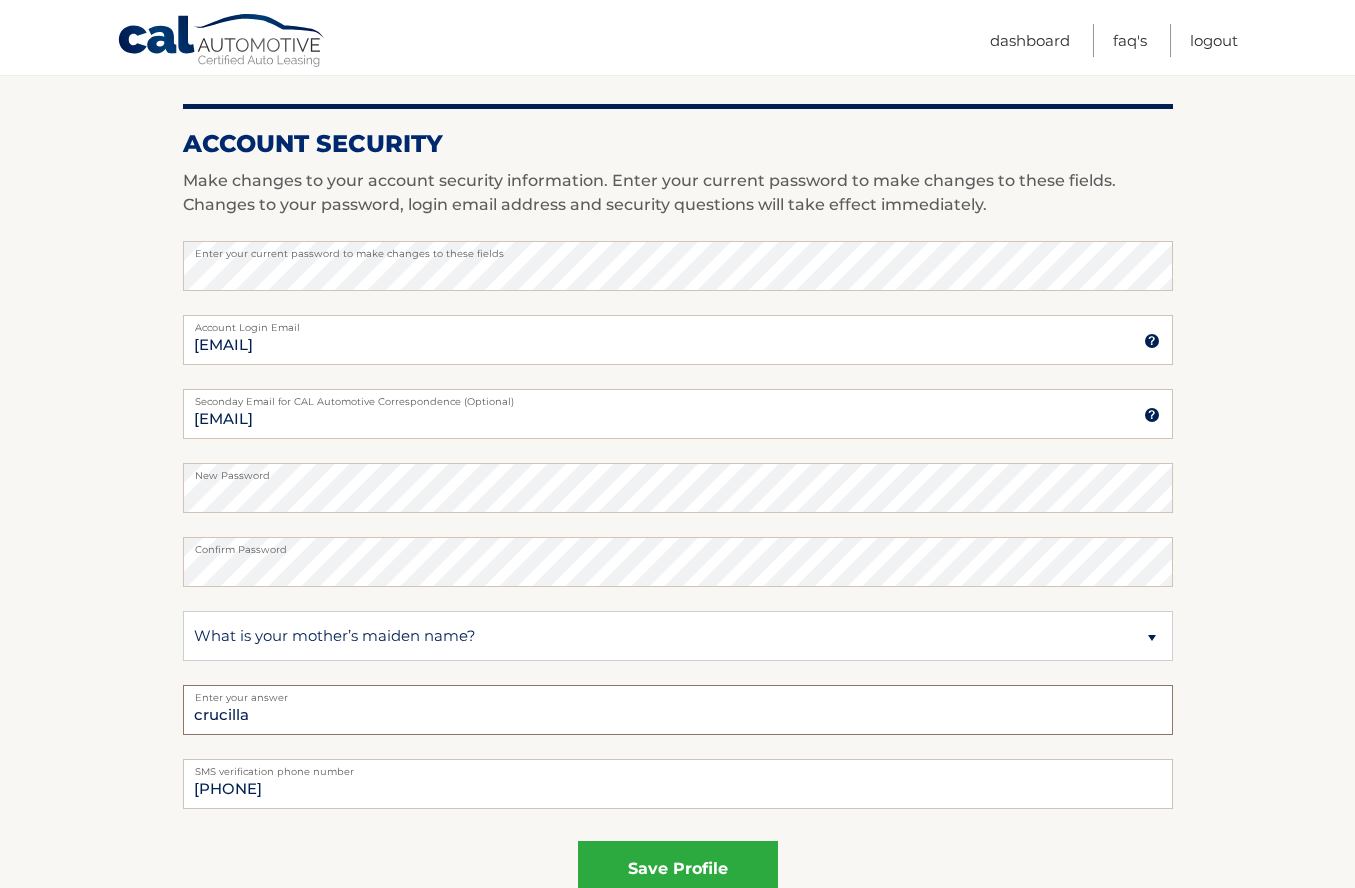 click on "crucilla" at bounding box center [678, 710] 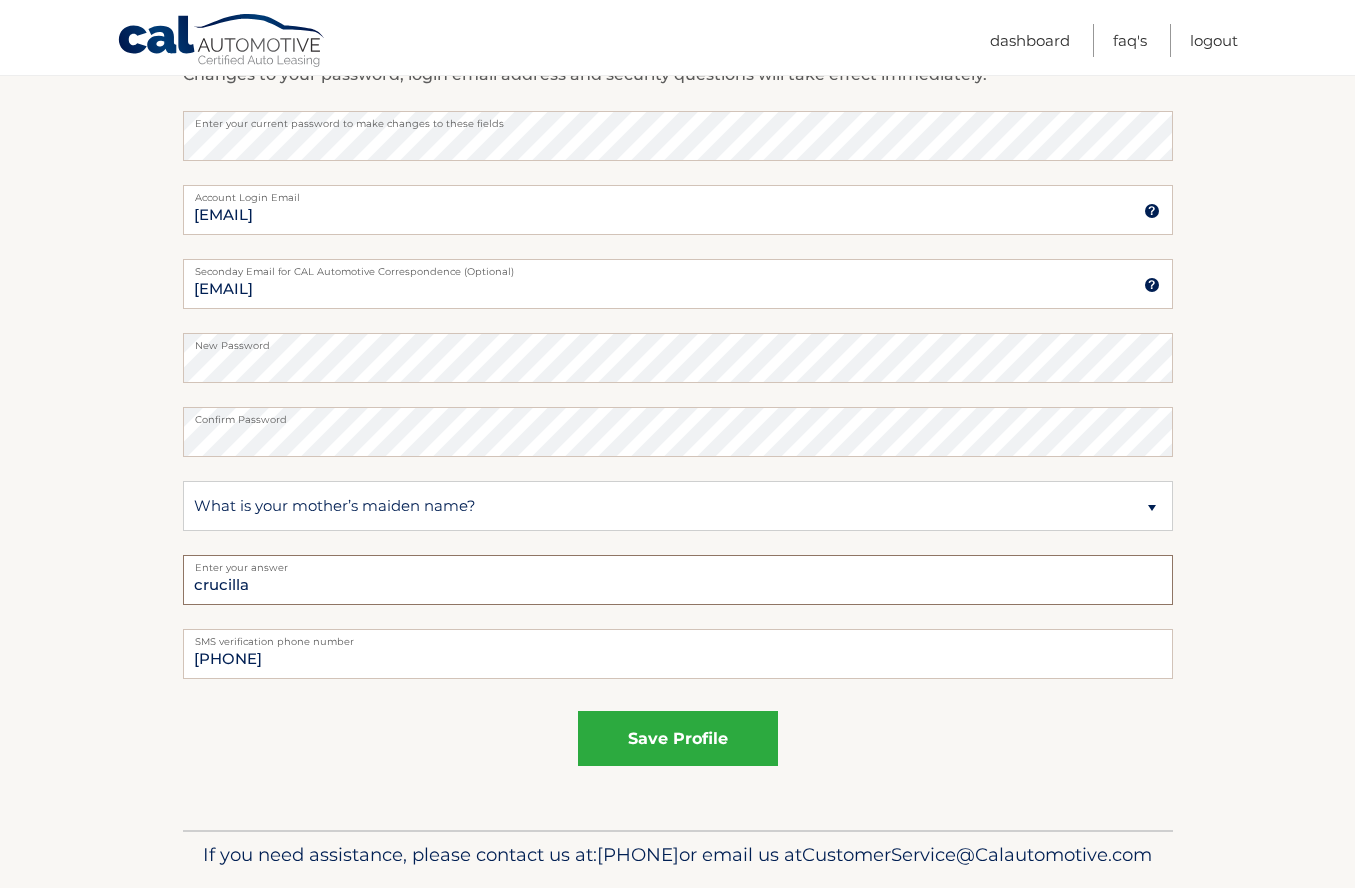 scroll, scrollTop: 884, scrollLeft: 0, axis: vertical 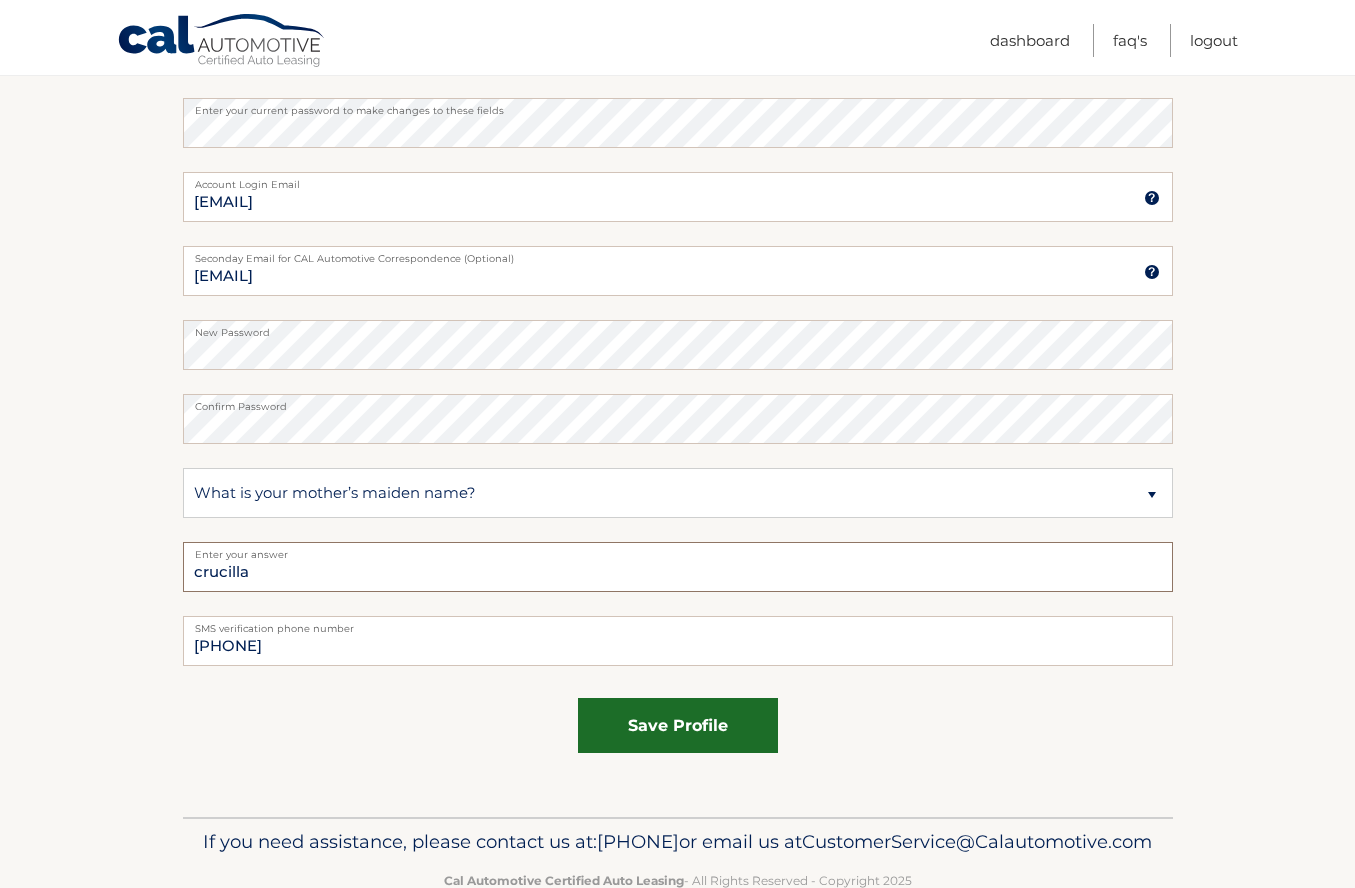 type on "crucilla" 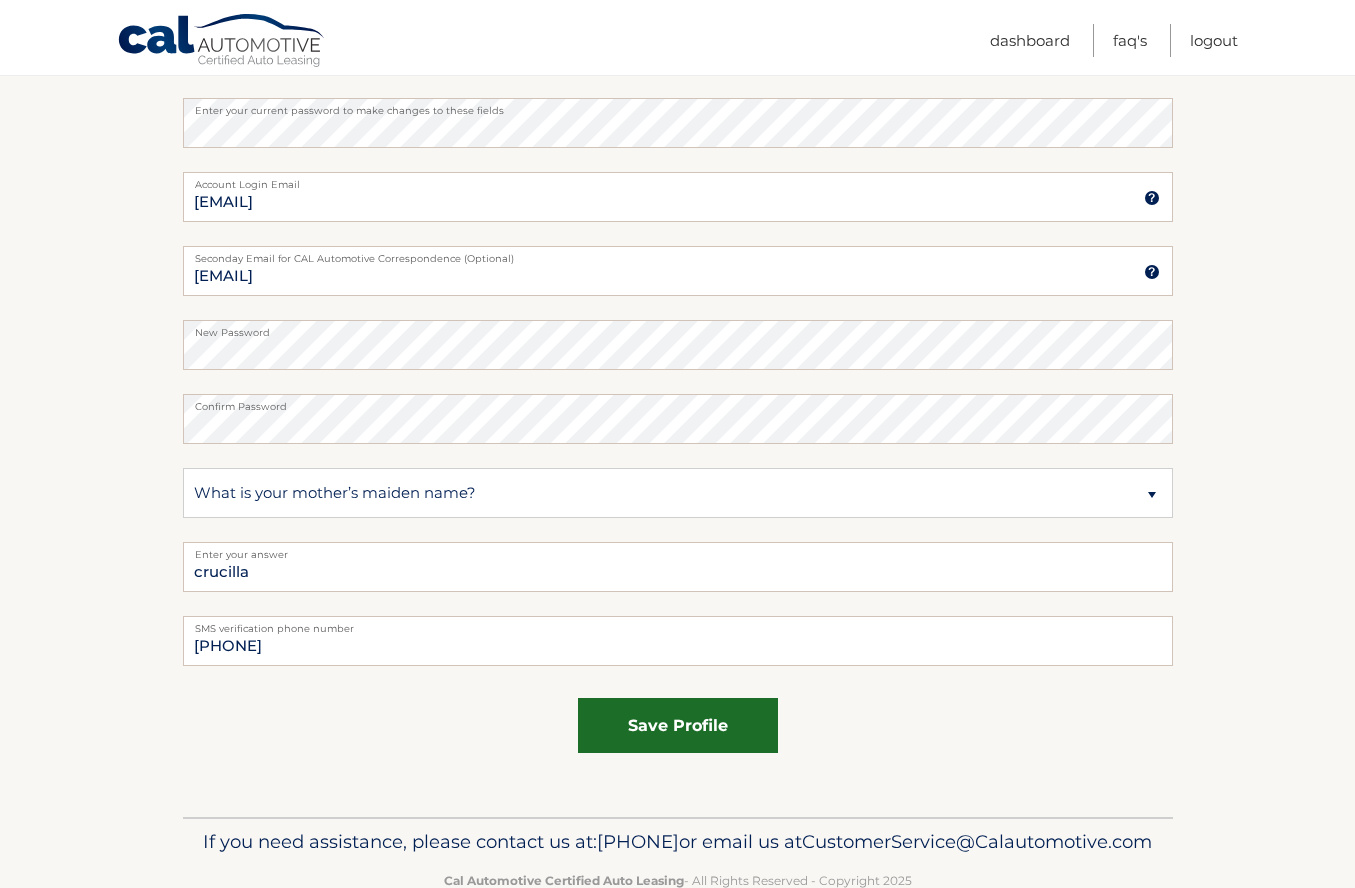 click on "save profile" at bounding box center [678, 725] 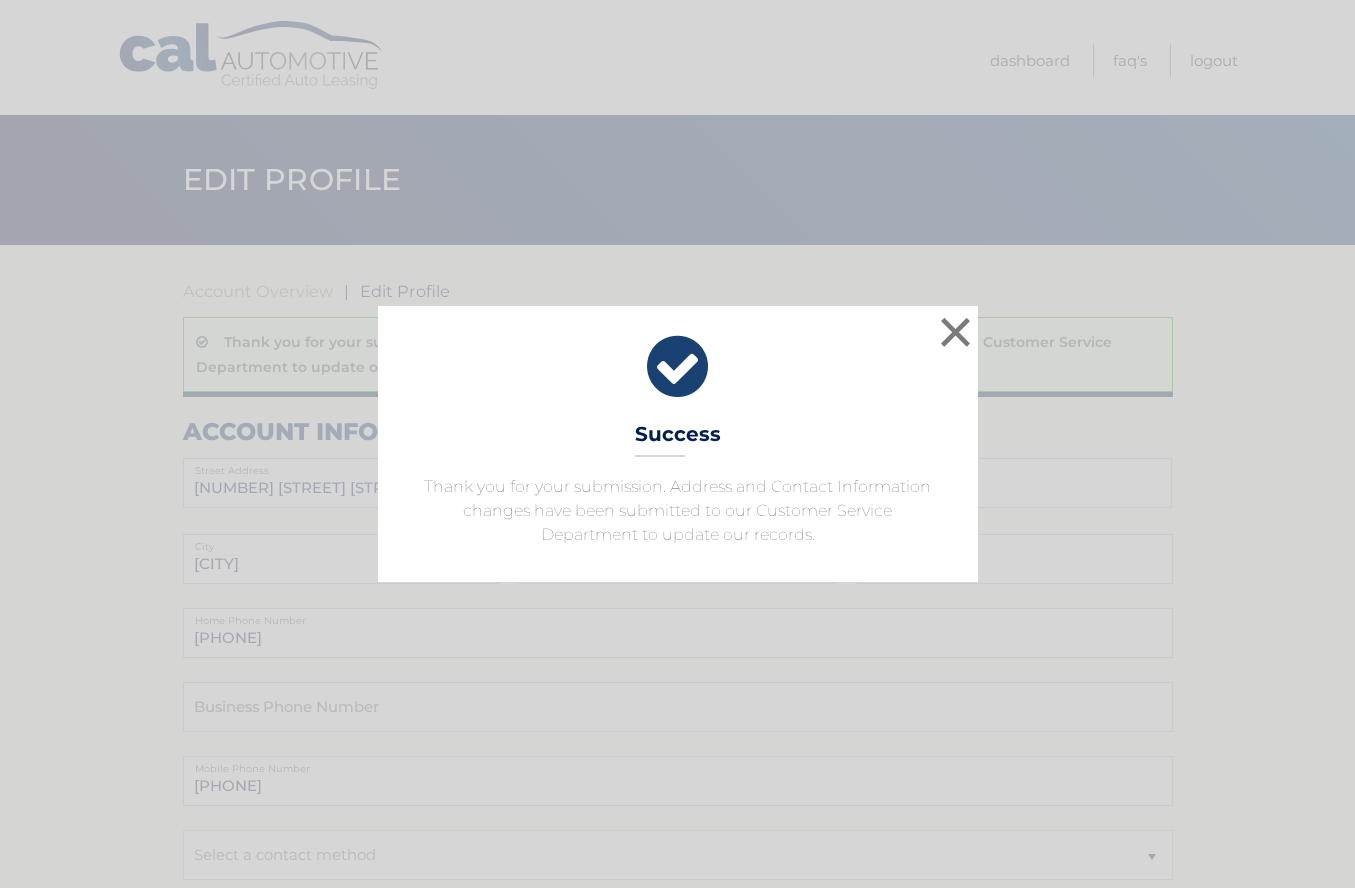 scroll, scrollTop: 14, scrollLeft: 0, axis: vertical 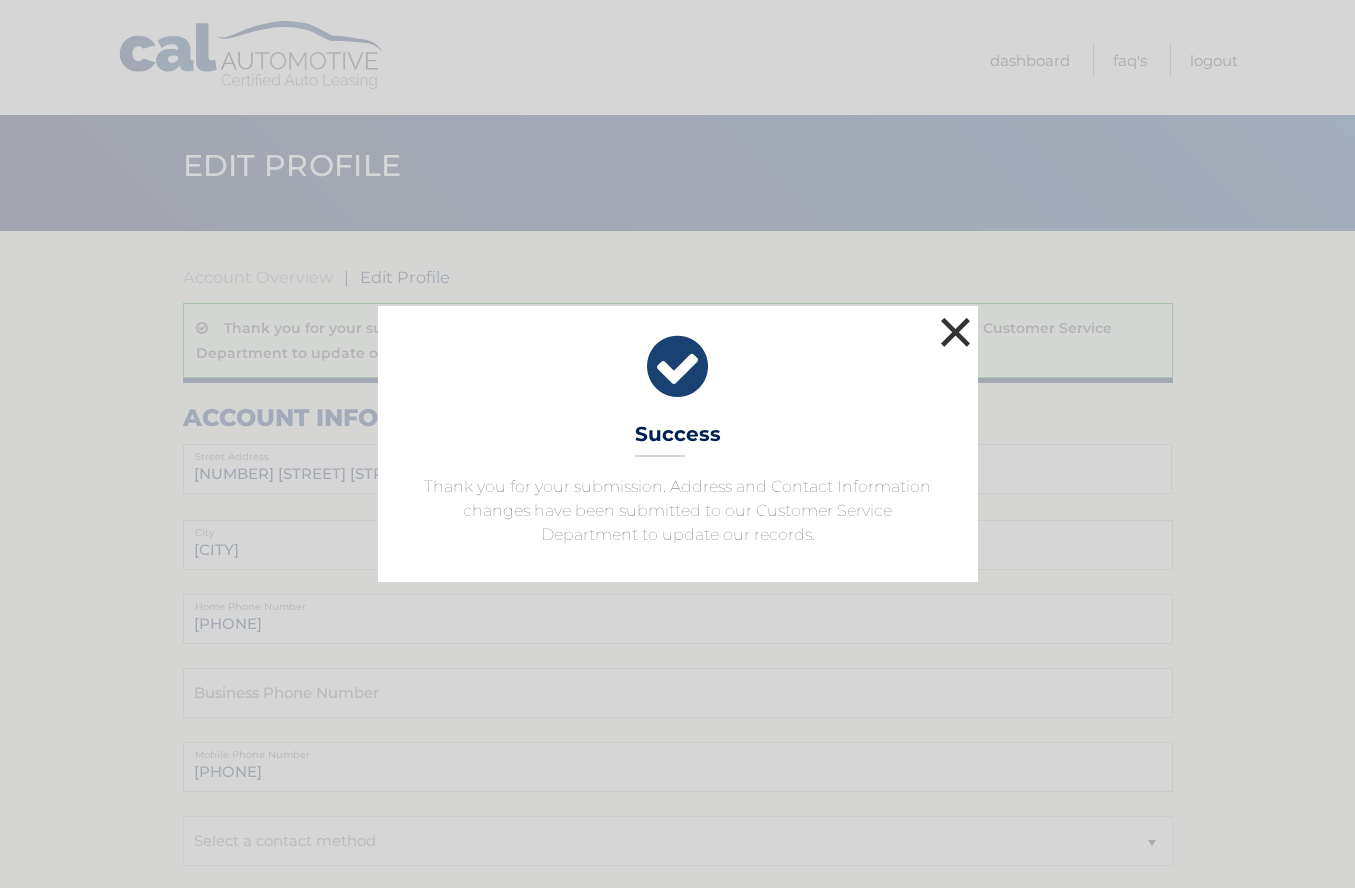 click on "×" at bounding box center (956, 332) 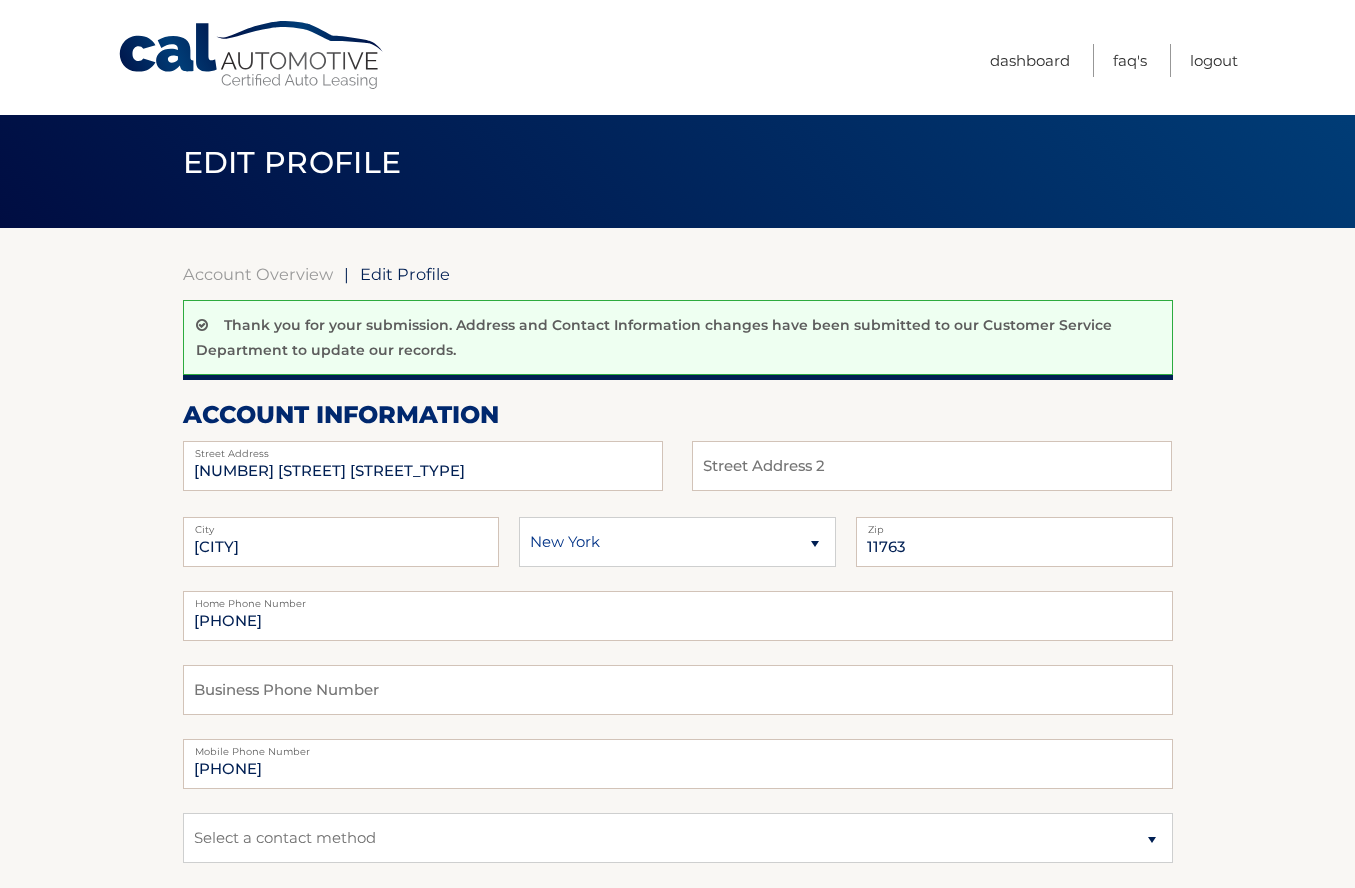 scroll, scrollTop: 19, scrollLeft: 0, axis: vertical 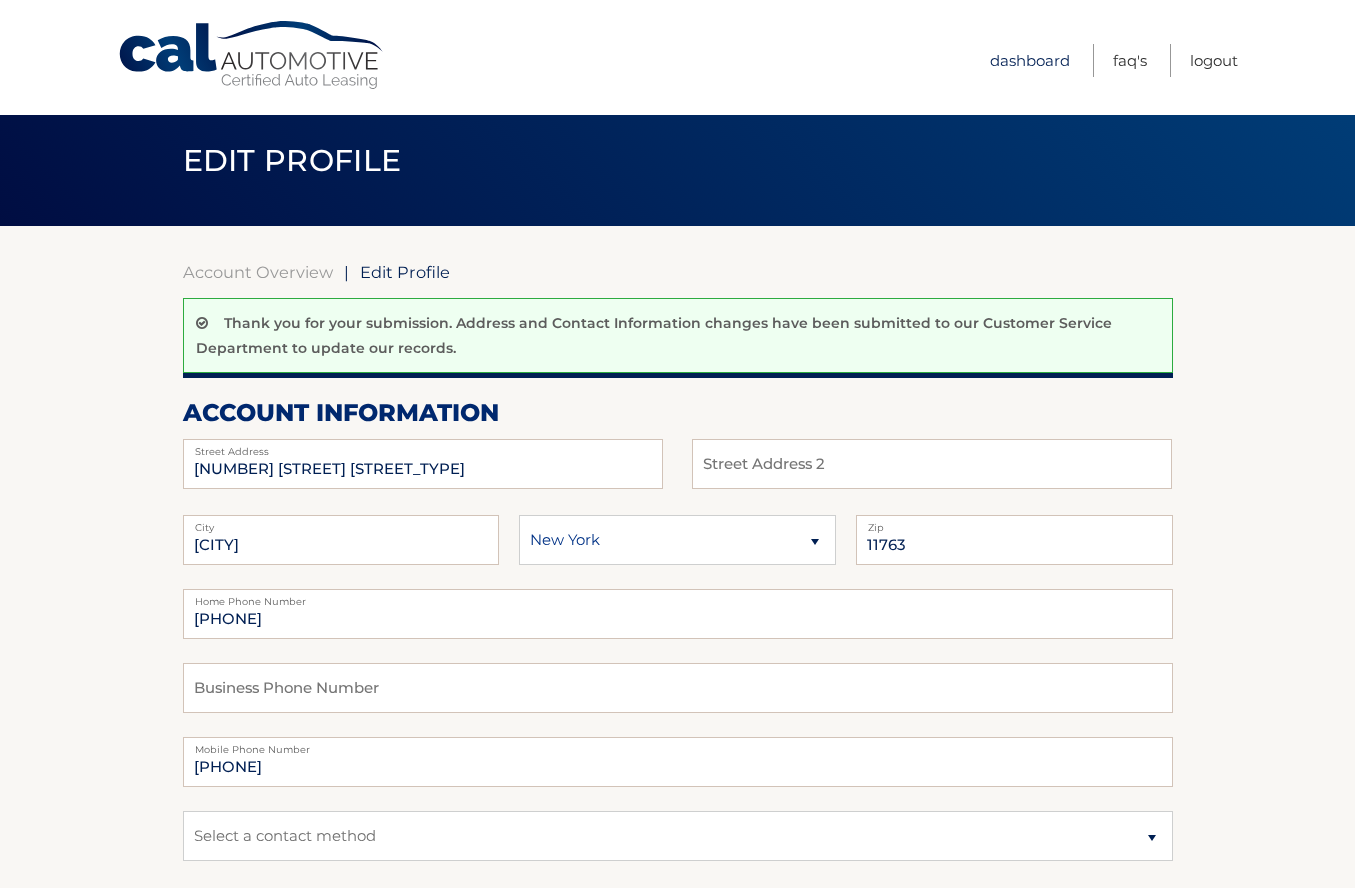 click on "Dashboard" at bounding box center [1030, 60] 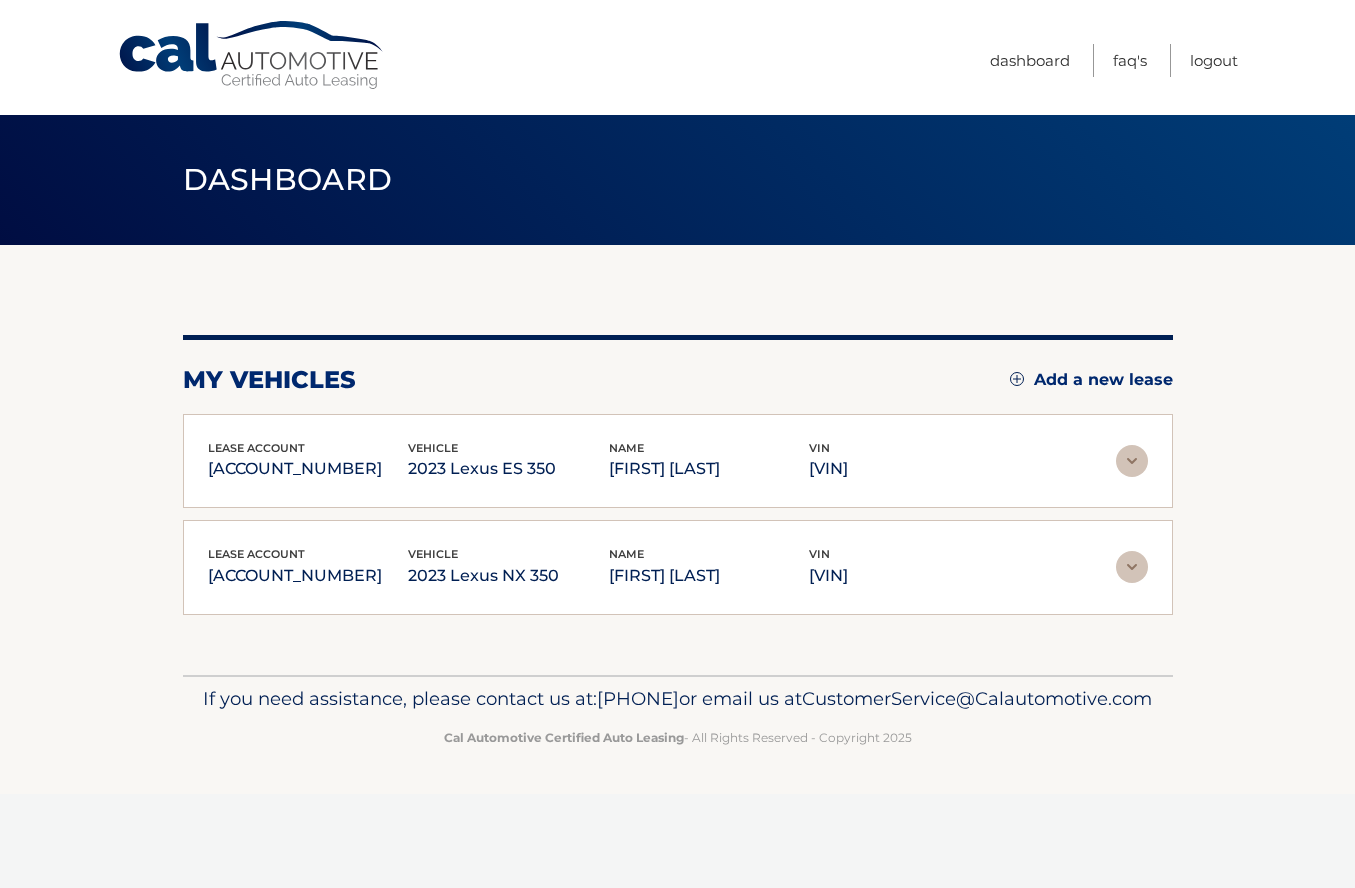scroll, scrollTop: 0, scrollLeft: 0, axis: both 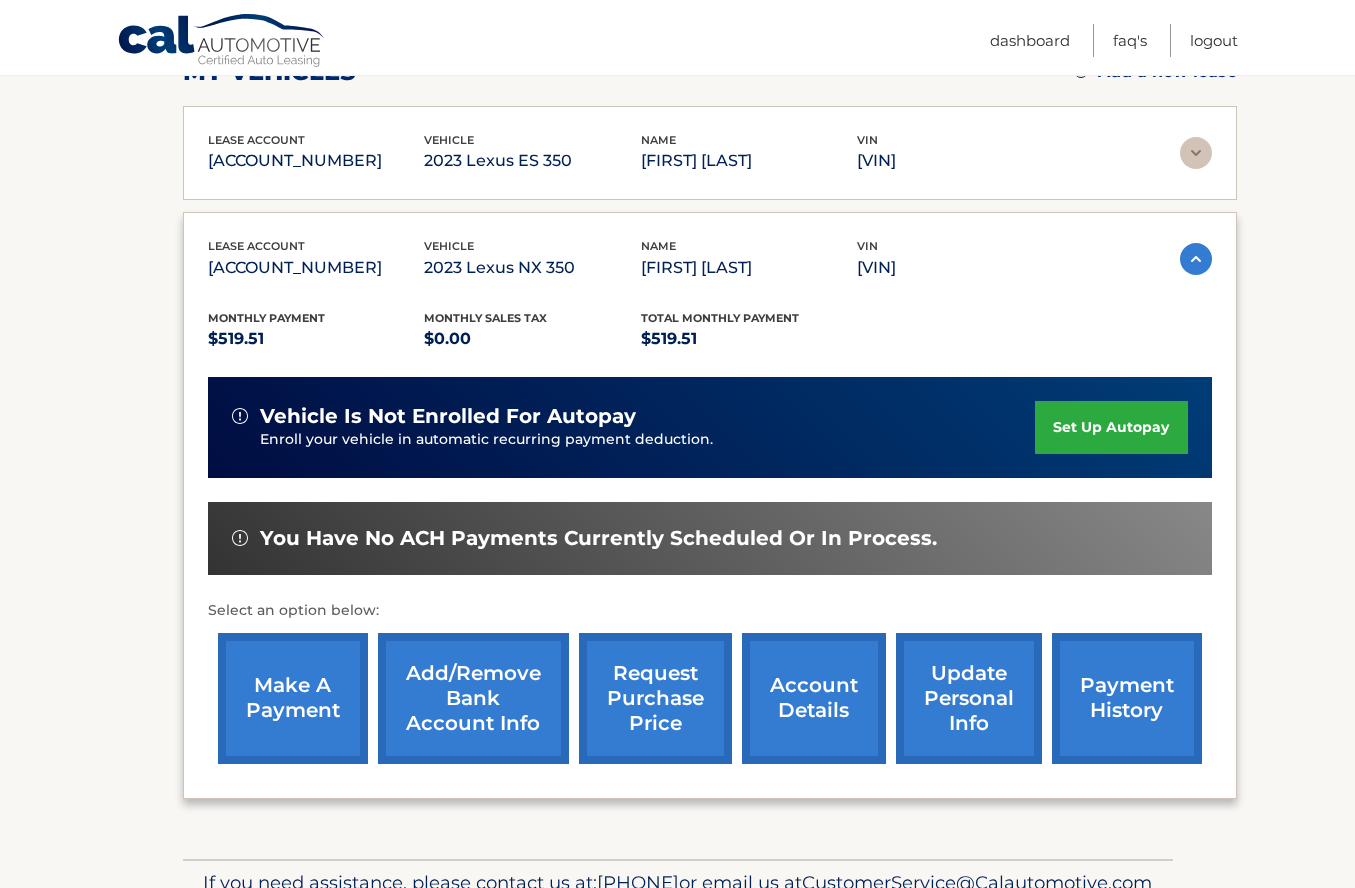 click on "update personal info" at bounding box center [969, 698] 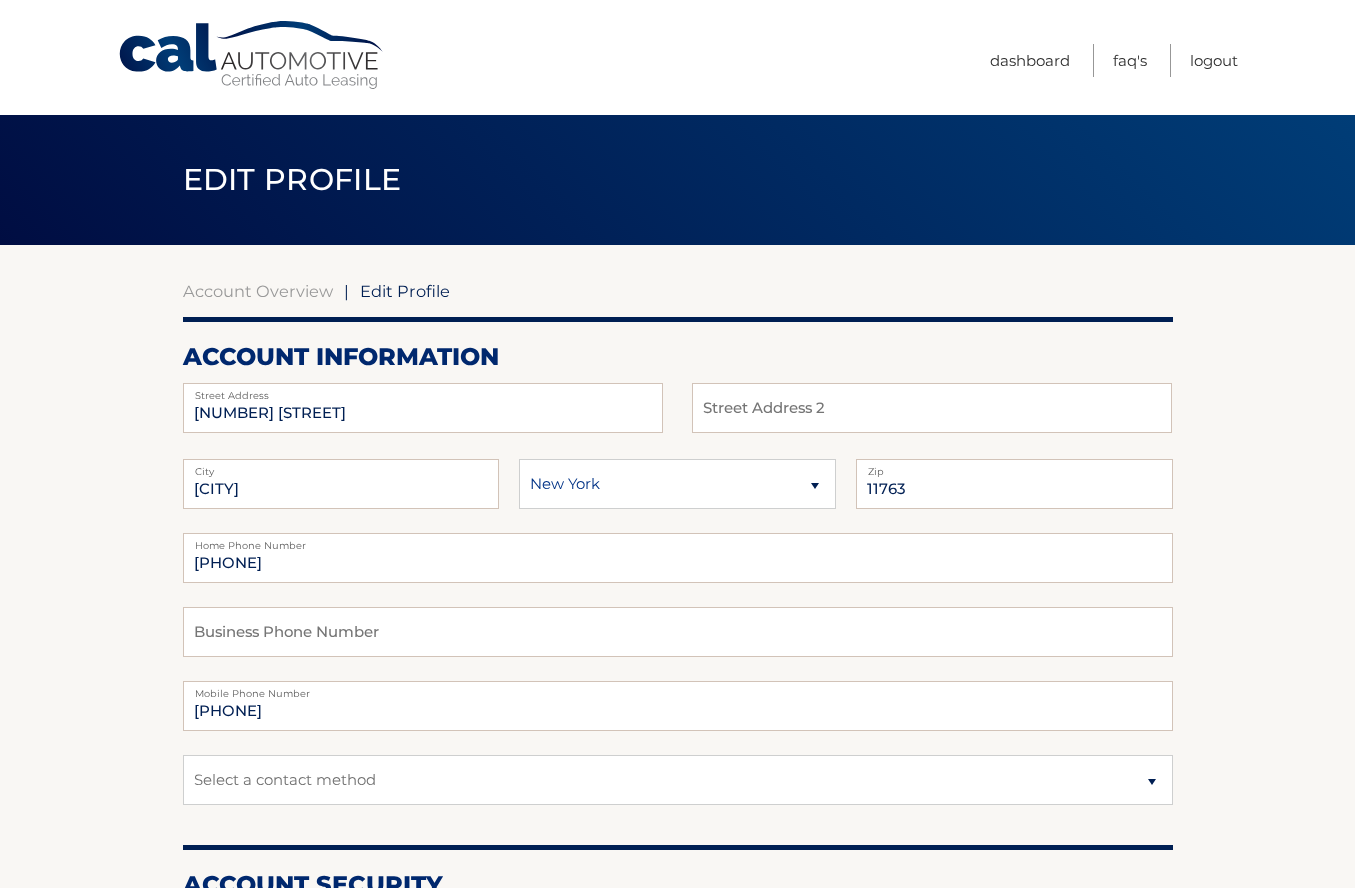 scroll, scrollTop: 0, scrollLeft: 0, axis: both 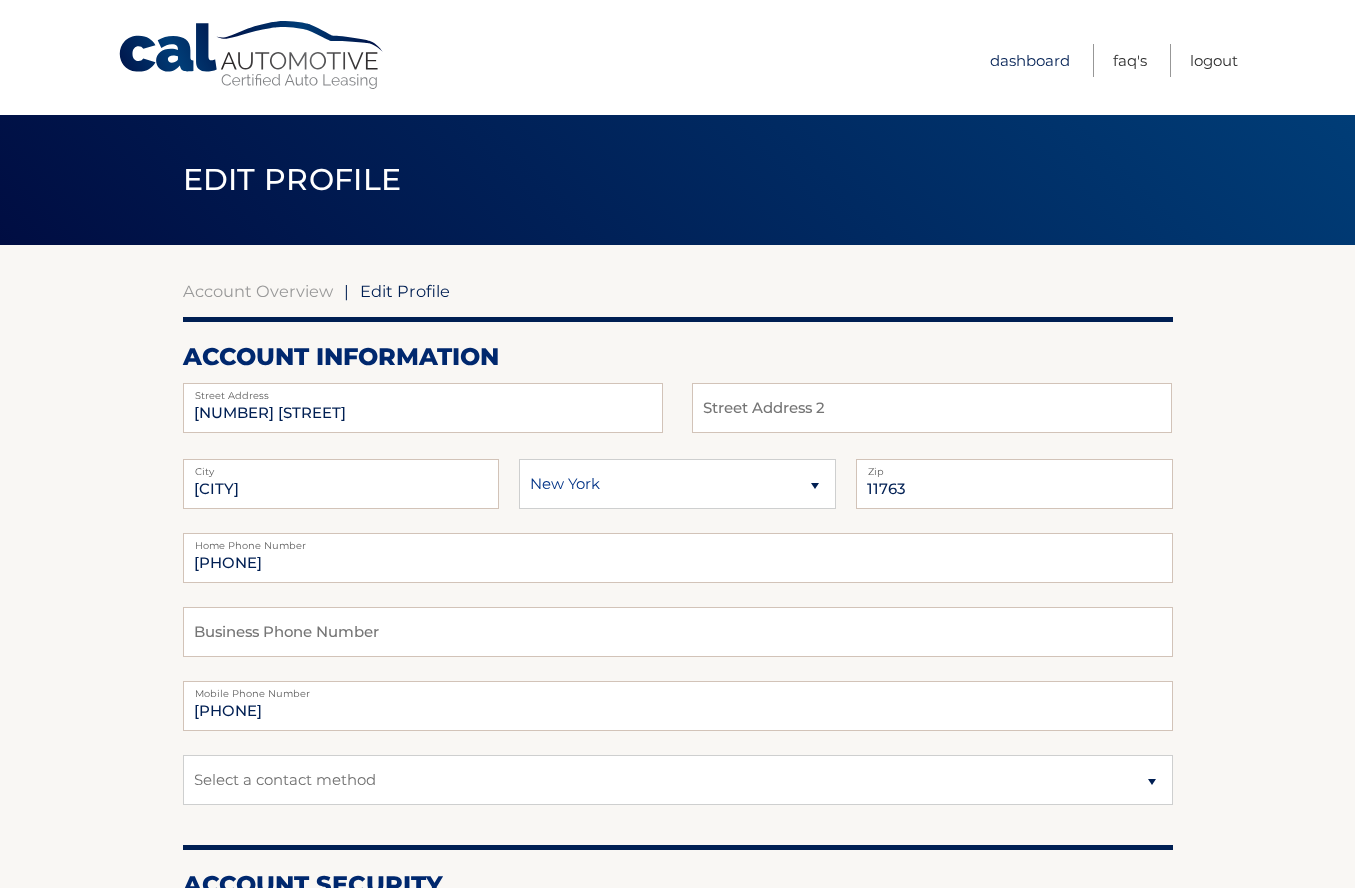 click on "Dashboard" at bounding box center [1030, 60] 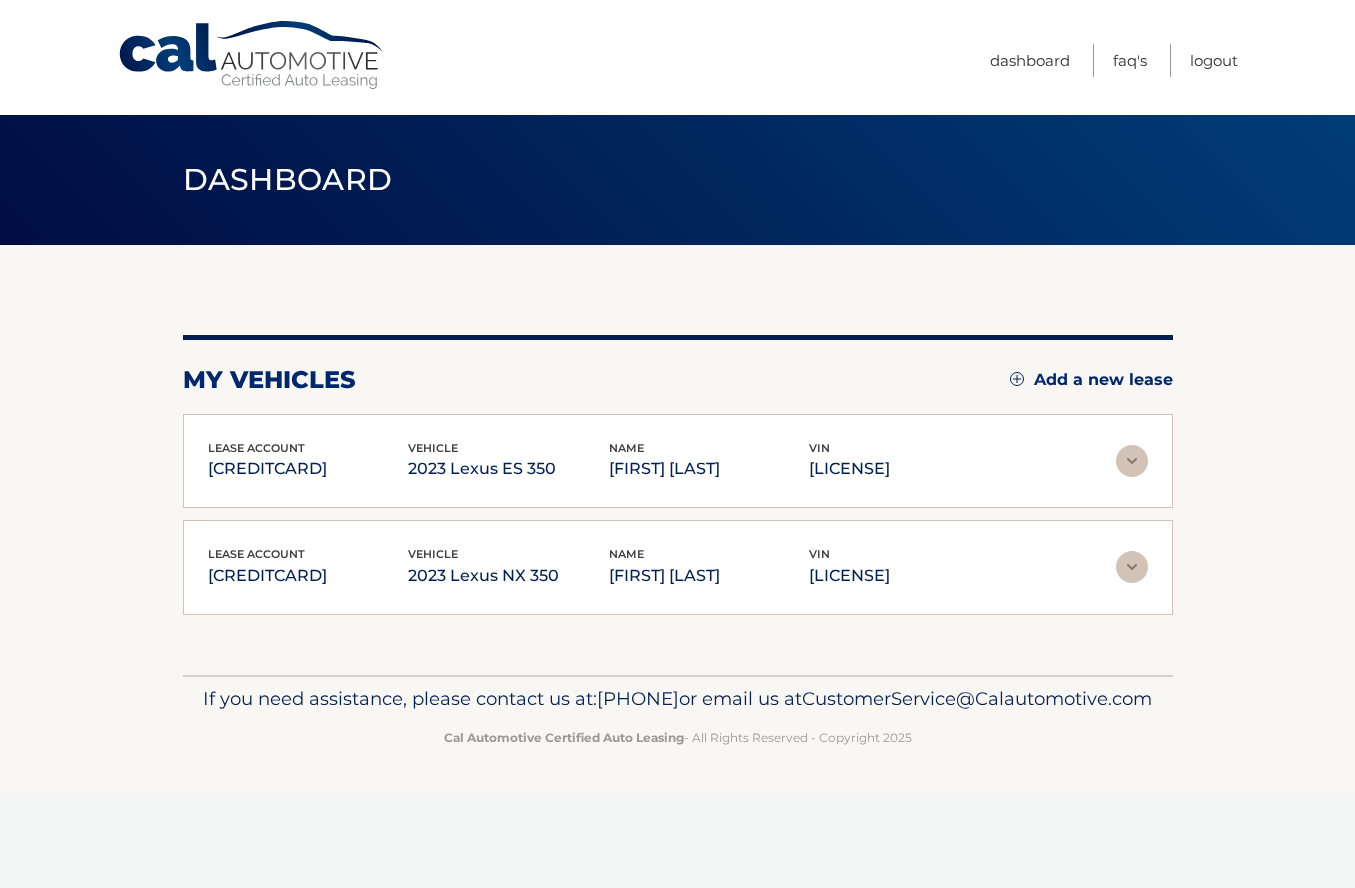 scroll, scrollTop: 0, scrollLeft: 0, axis: both 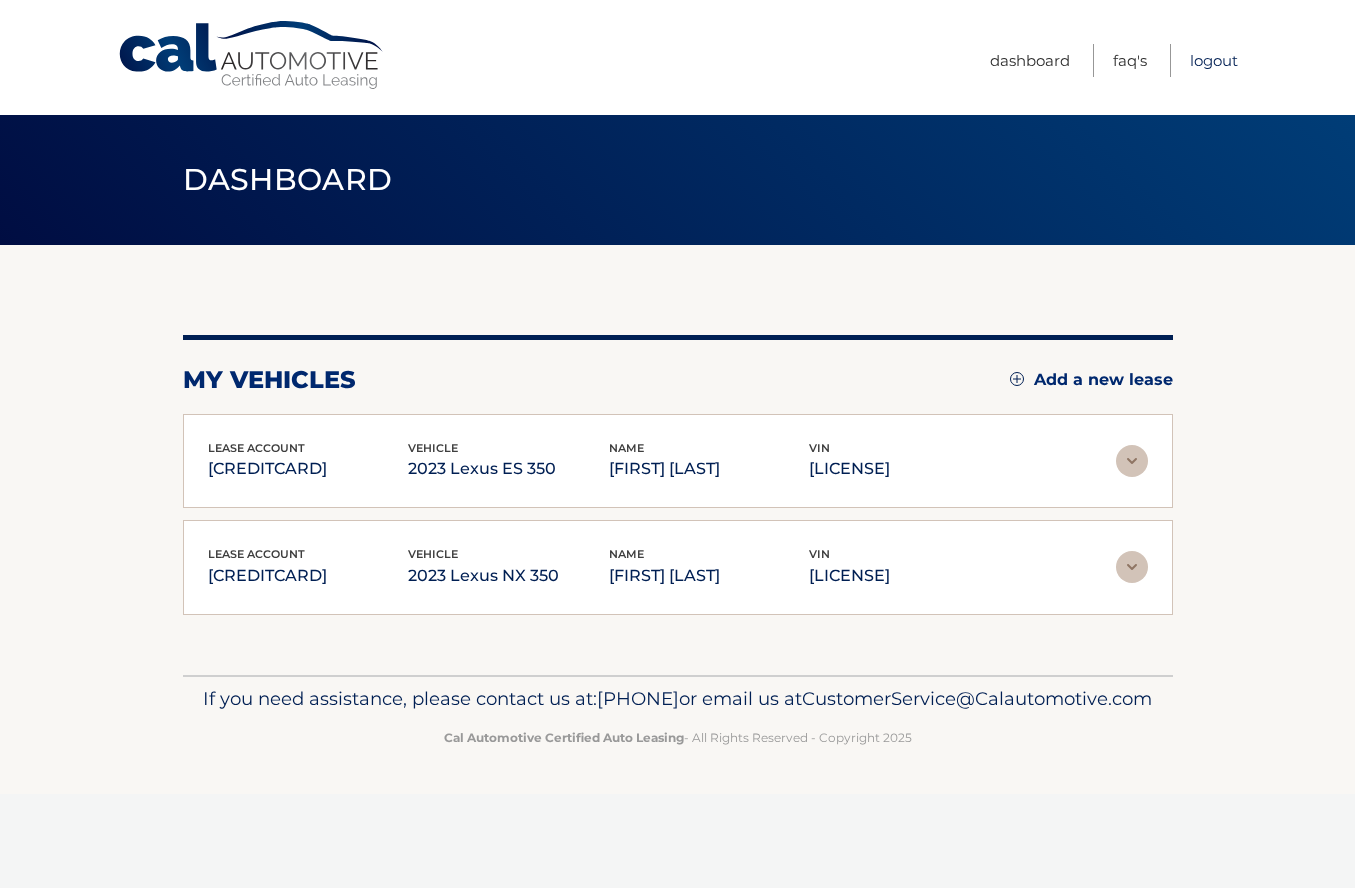 drag, startPoint x: 1223, startPoint y: 63, endPoint x: 1236, endPoint y: 67, distance: 13.601471 